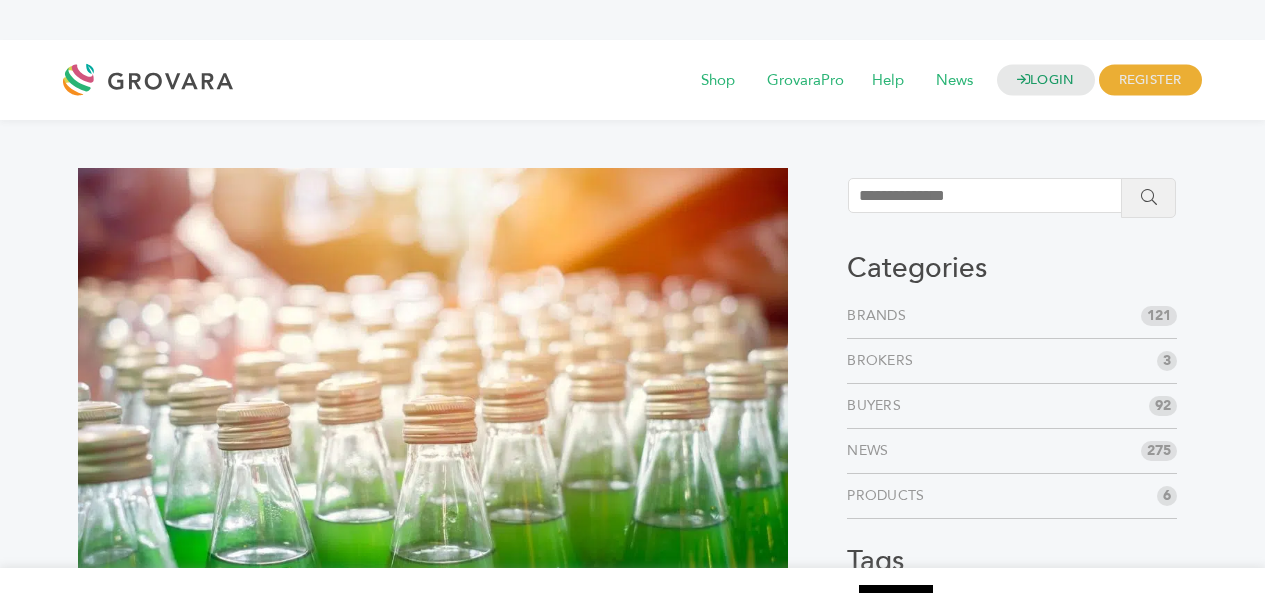 scroll, scrollTop: 0, scrollLeft: 0, axis: both 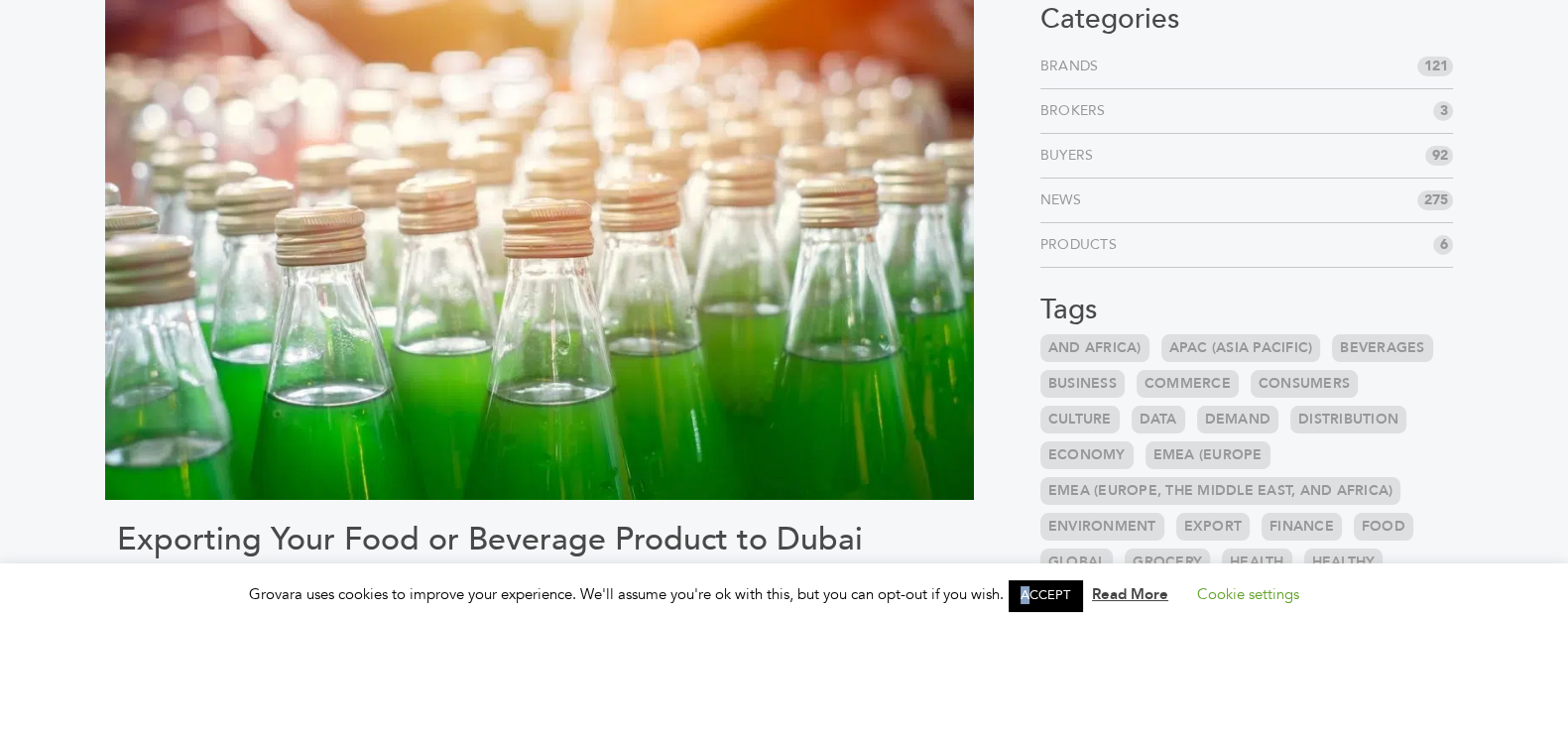 click on "ACCEPT" at bounding box center (1045, 595) 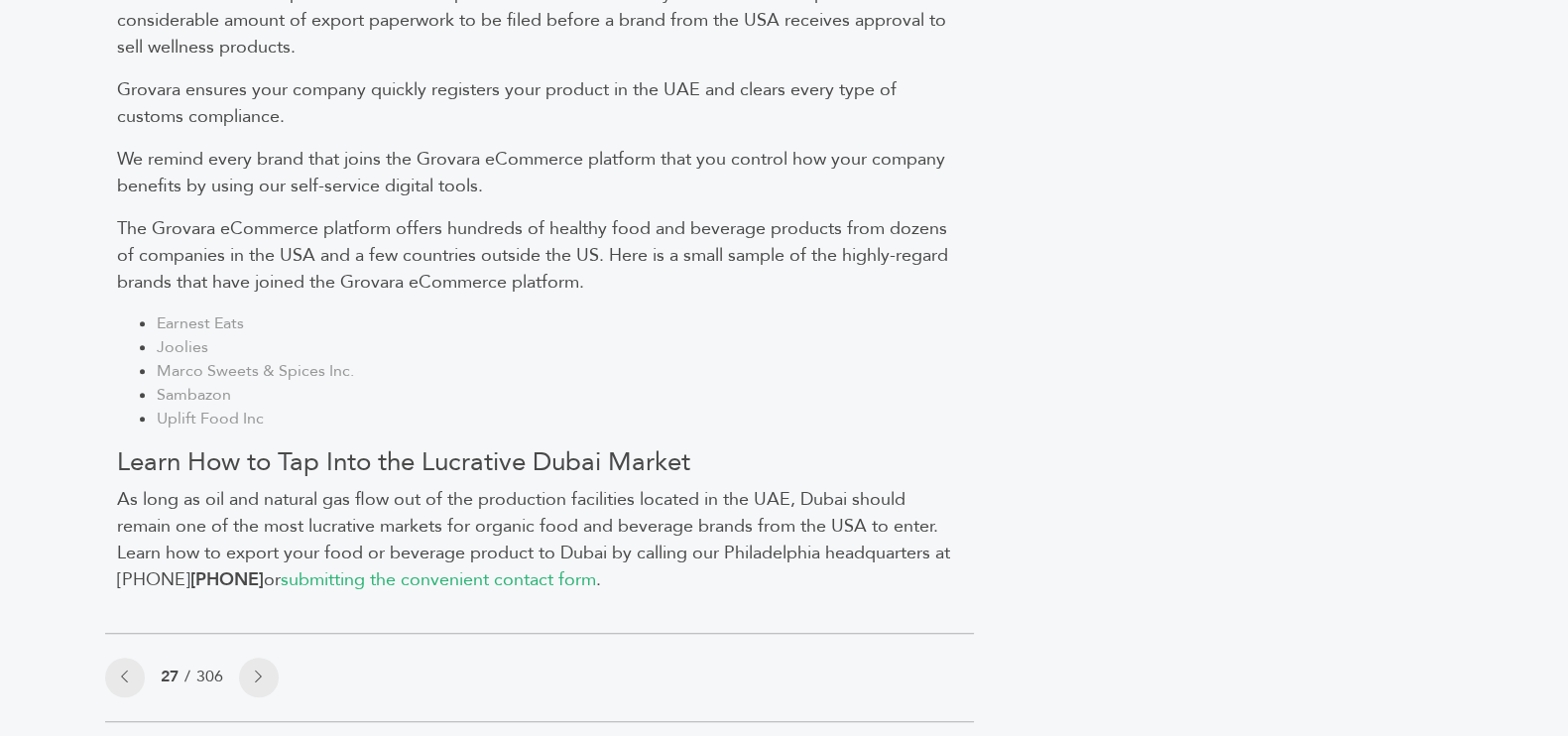 scroll, scrollTop: 1859, scrollLeft: 0, axis: vertical 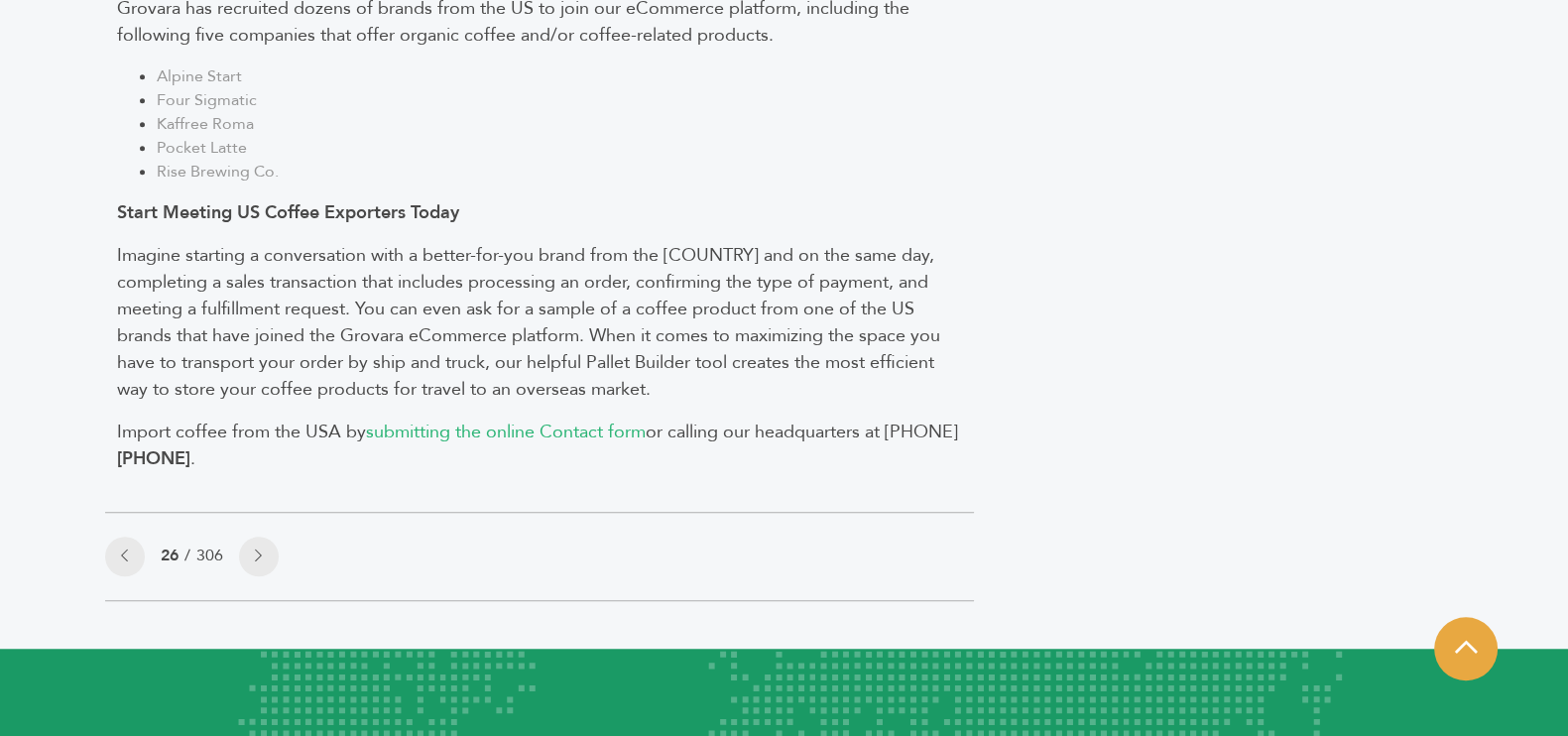 click on "Import Coffee From USA
by:  Grovara
What if we told you that your import company could meet brands from the USA without having to leave the comfort of your home and office?
Discover the New and Improved Way to Import Coffee from the USA
Overseas buyers
The Grovara eCommerce platform is a self-service facilitator of the global sales of wellness products. You get out of the Grovara eCommerce platform what you put into it at a pace that meets consumer demand for healthy coffee products.
Alpine Start
Four Sigmatic
Kaffree Roma
Pocket Latte" at bounding box center (540, -602) 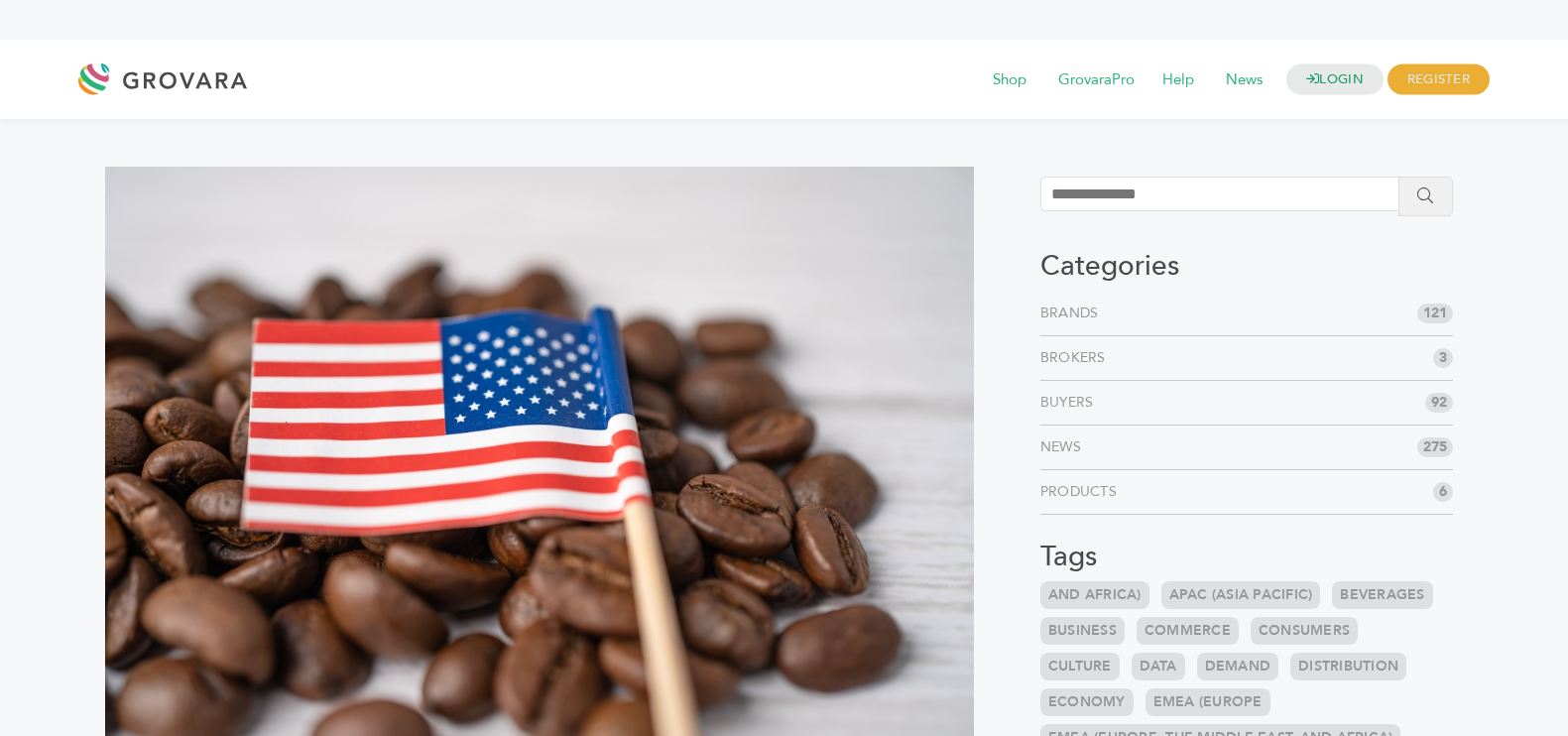 scroll, scrollTop: 247, scrollLeft: 0, axis: vertical 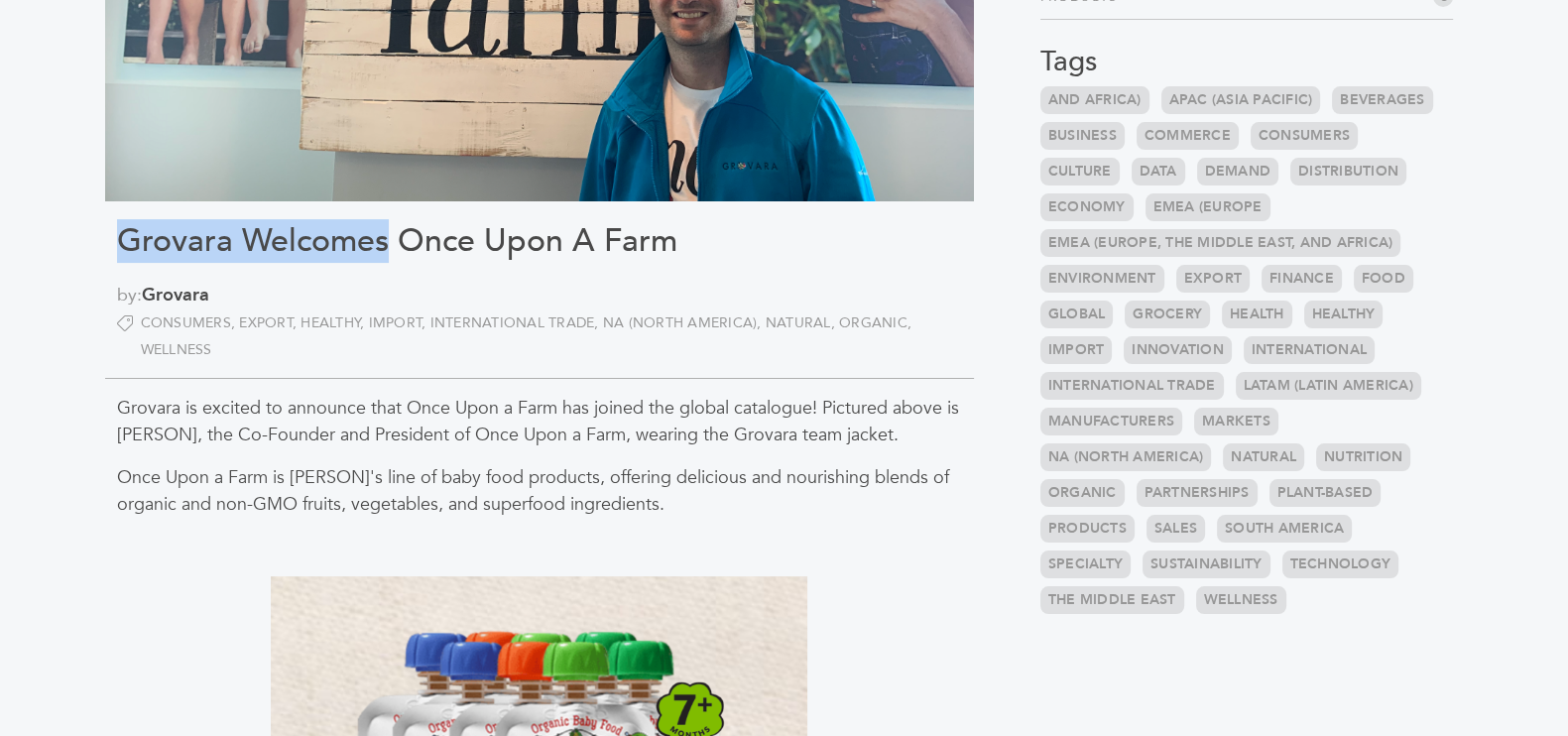 drag, startPoint x: 389, startPoint y: 245, endPoint x: 106, endPoint y: 245, distance: 283 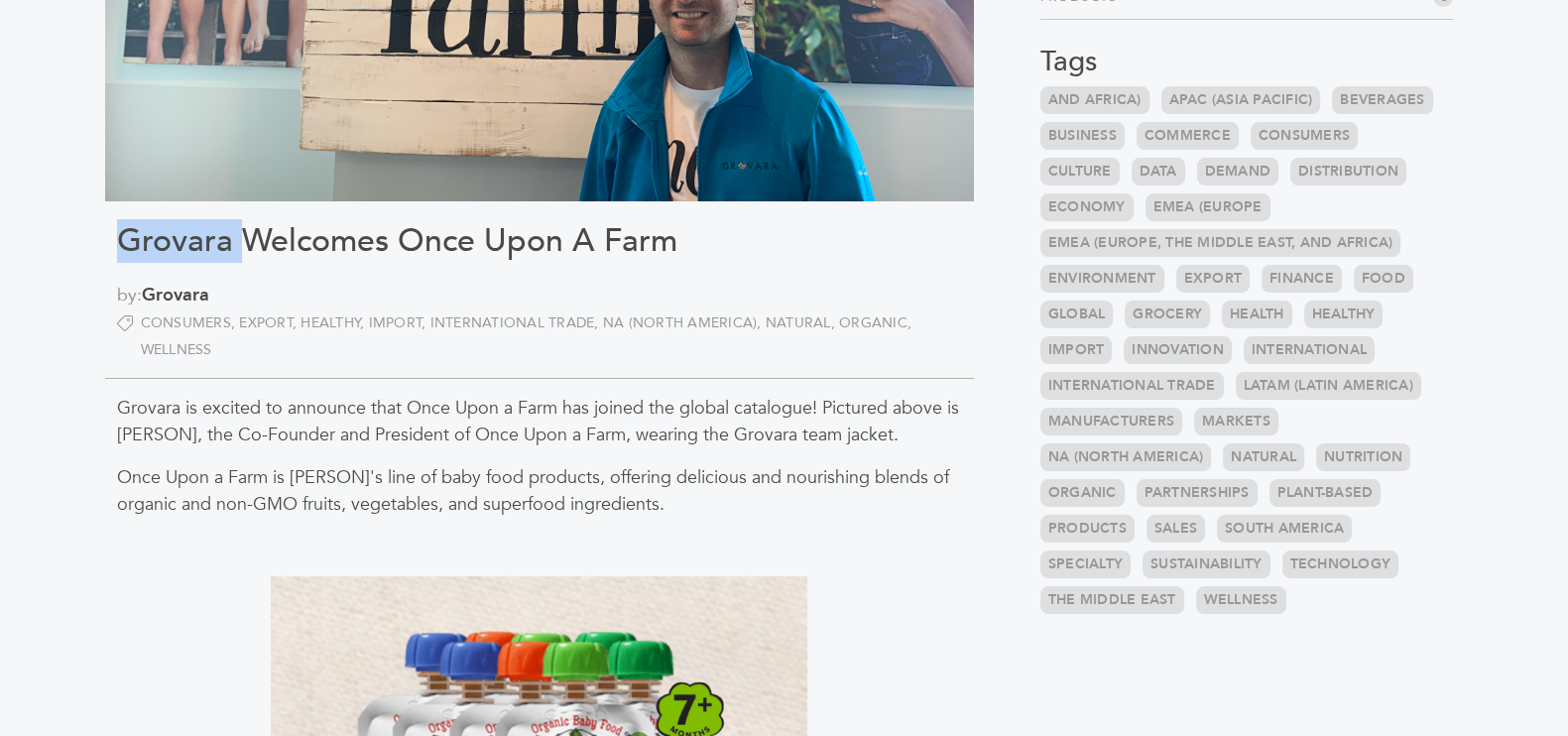 drag, startPoint x: 230, startPoint y: 245, endPoint x: 139, endPoint y: 245, distance: 91 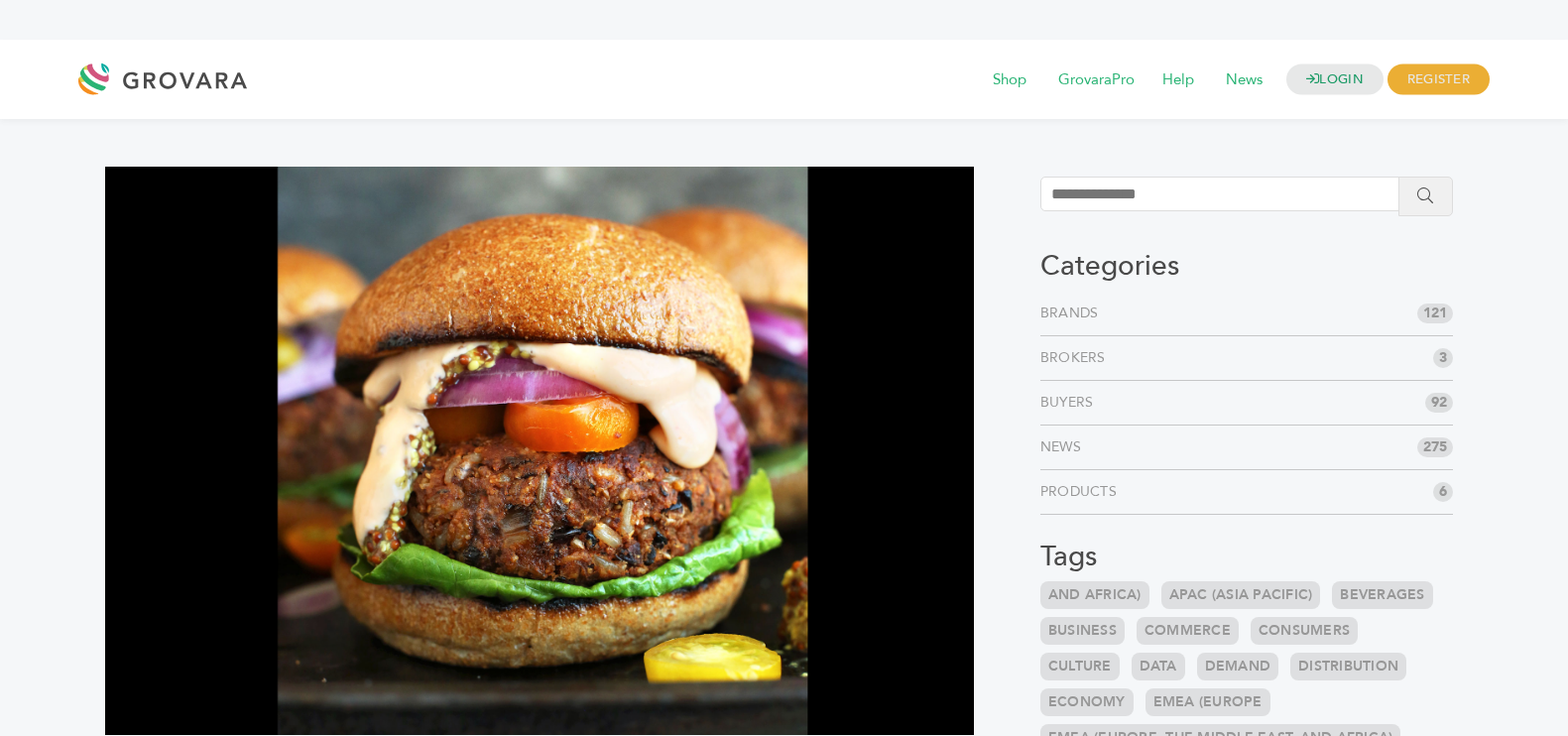 scroll, scrollTop: 0, scrollLeft: 0, axis: both 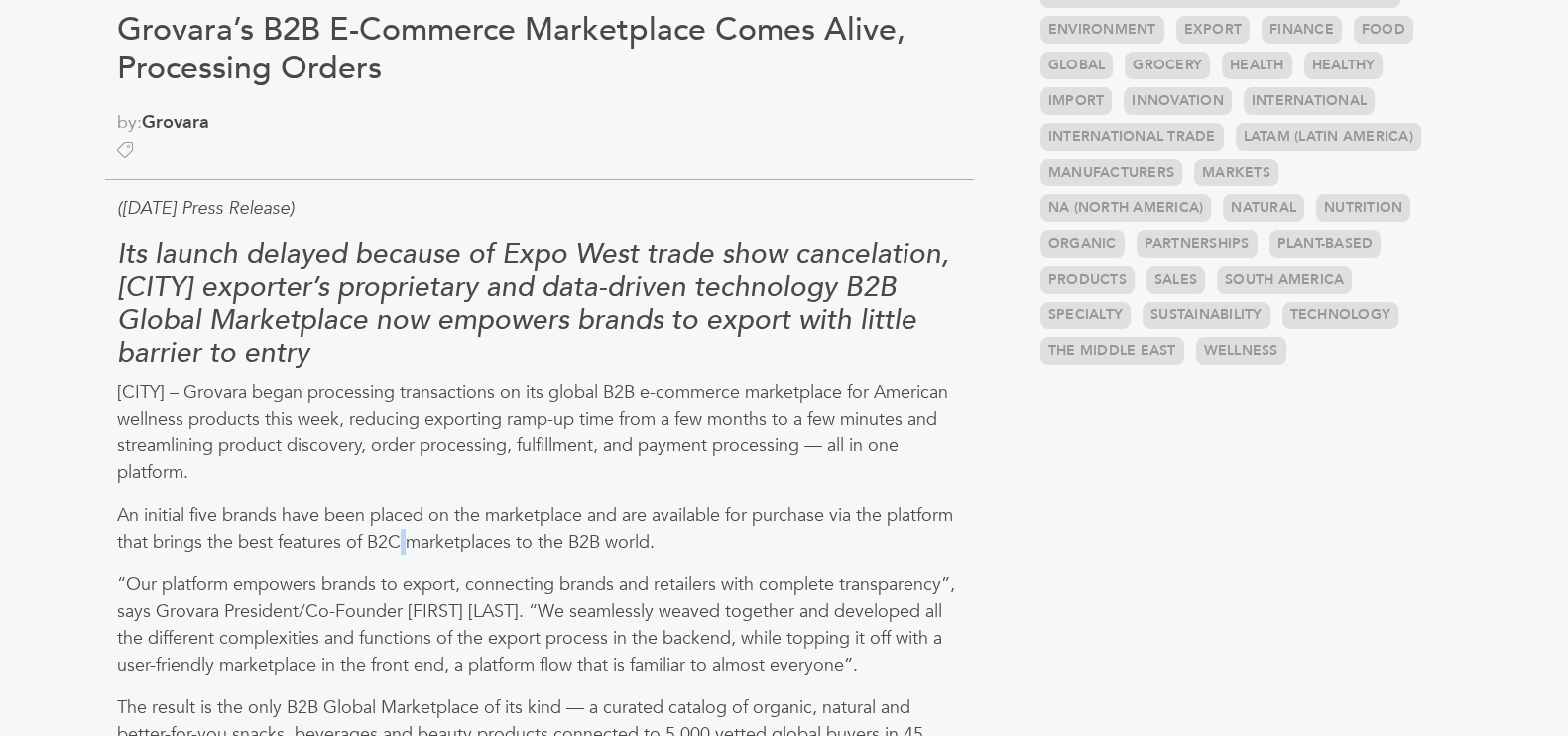 click on "An initial five brands have been placed on the marketplace and are available for purchase via the platform that brings the best features of B2C marketplaces to the B2B world." at bounding box center [540, 529] 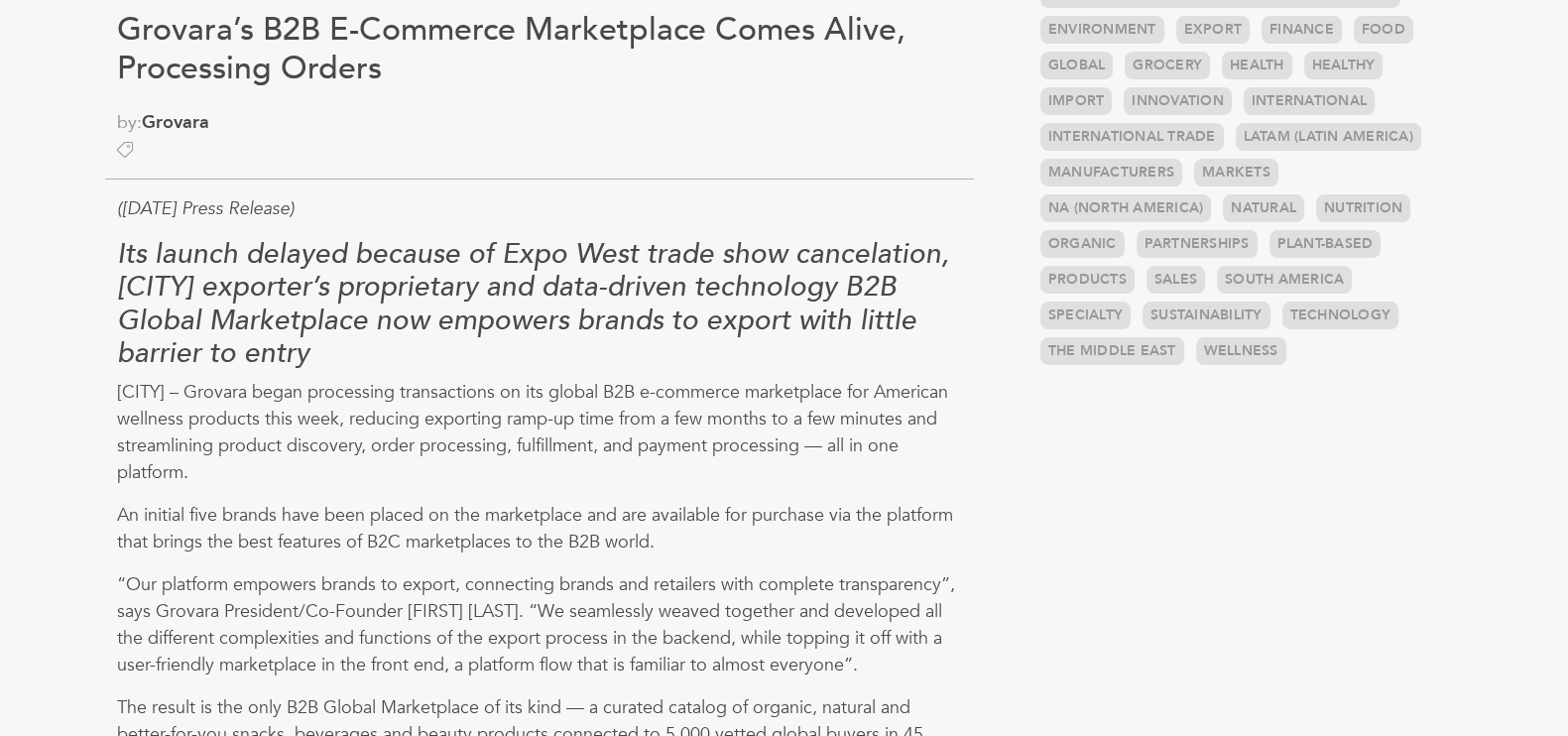 click on "An initial five brands have been placed on the marketplace and are available for purchase via the platform that brings the best features of B2C marketplaces to the B2B world." at bounding box center [540, 529] 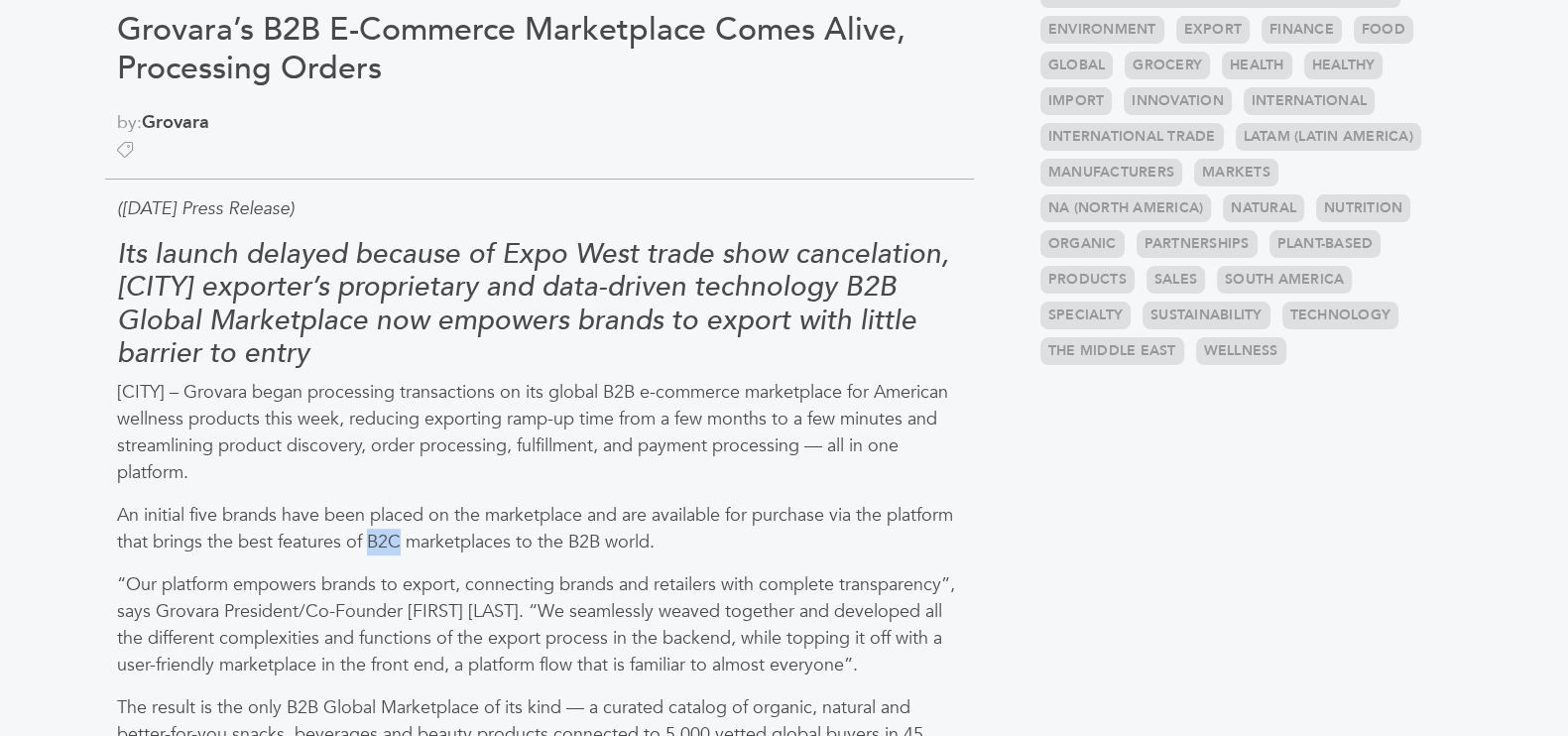 drag, startPoint x: 367, startPoint y: 543, endPoint x: 398, endPoint y: 543, distance: 31 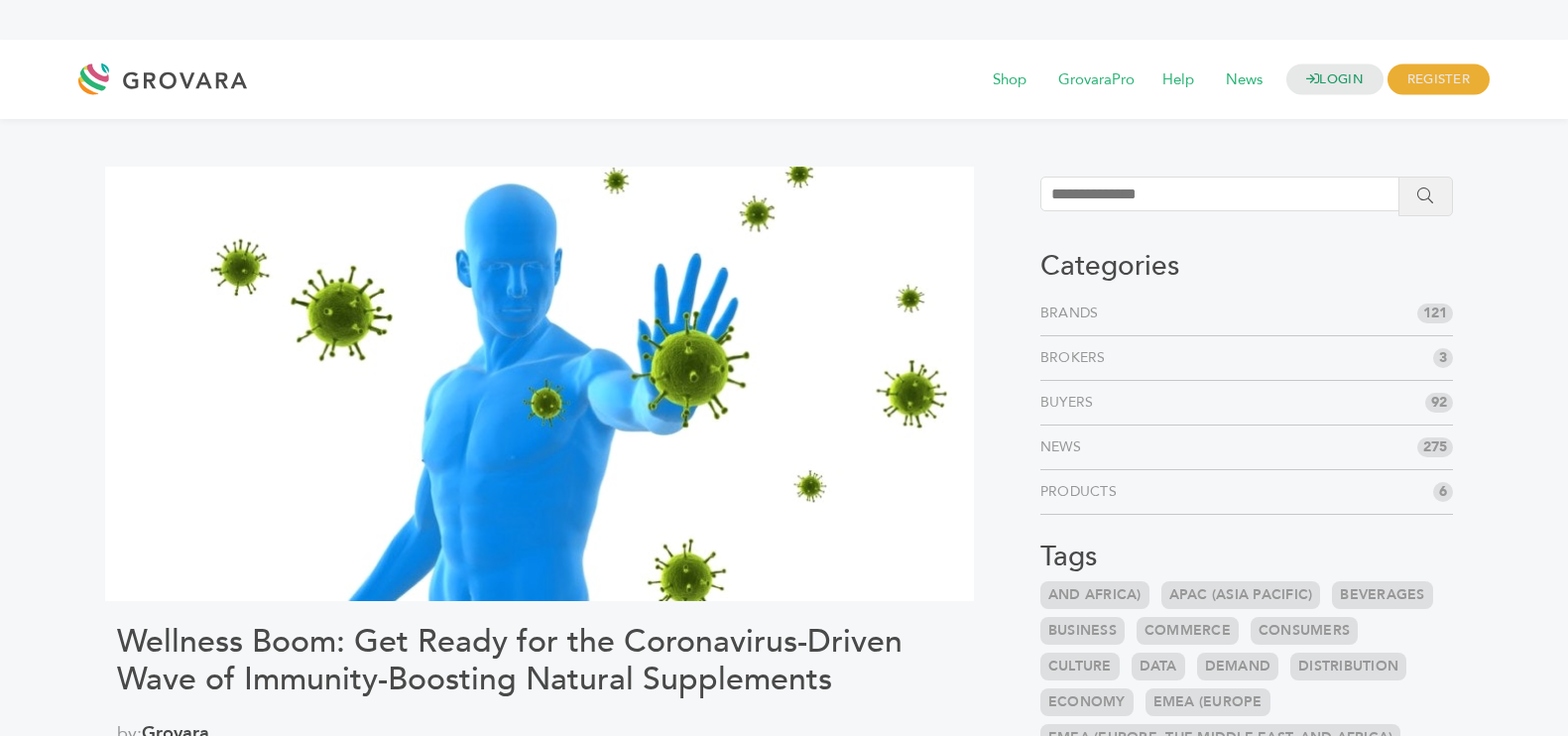 scroll, scrollTop: 0, scrollLeft: 0, axis: both 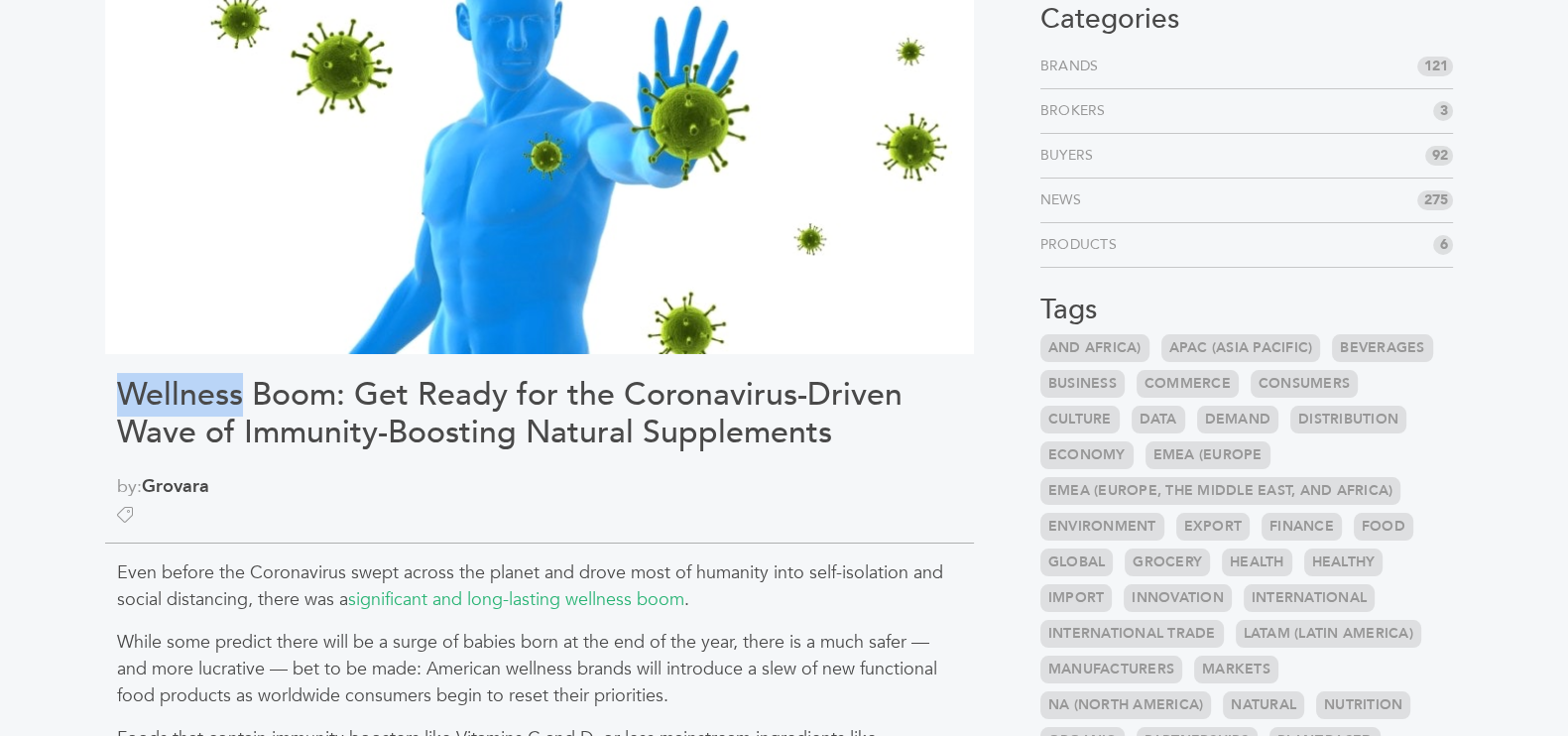 drag, startPoint x: 241, startPoint y: 399, endPoint x: 96, endPoint y: 399, distance: 145 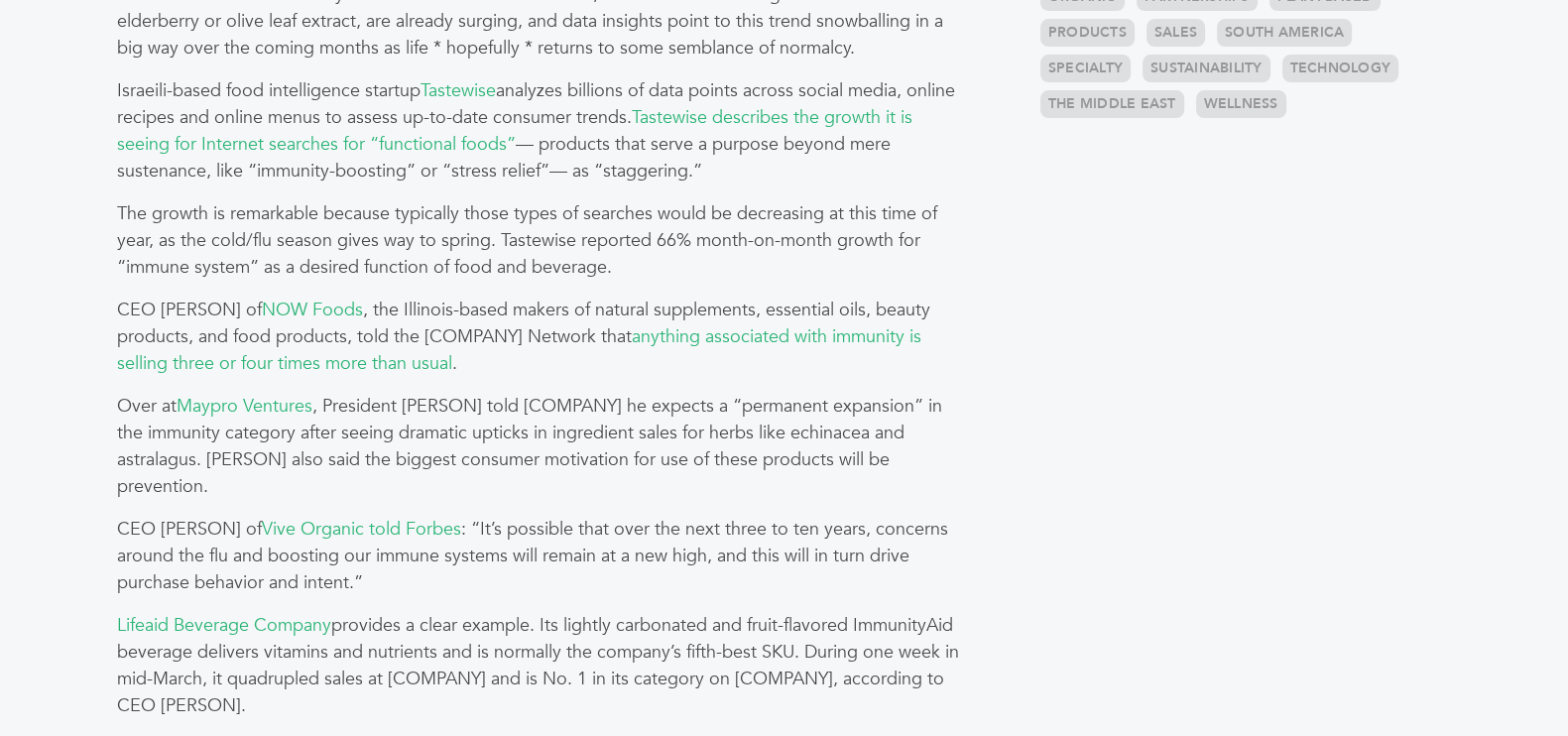 scroll, scrollTop: 1116, scrollLeft: 0, axis: vertical 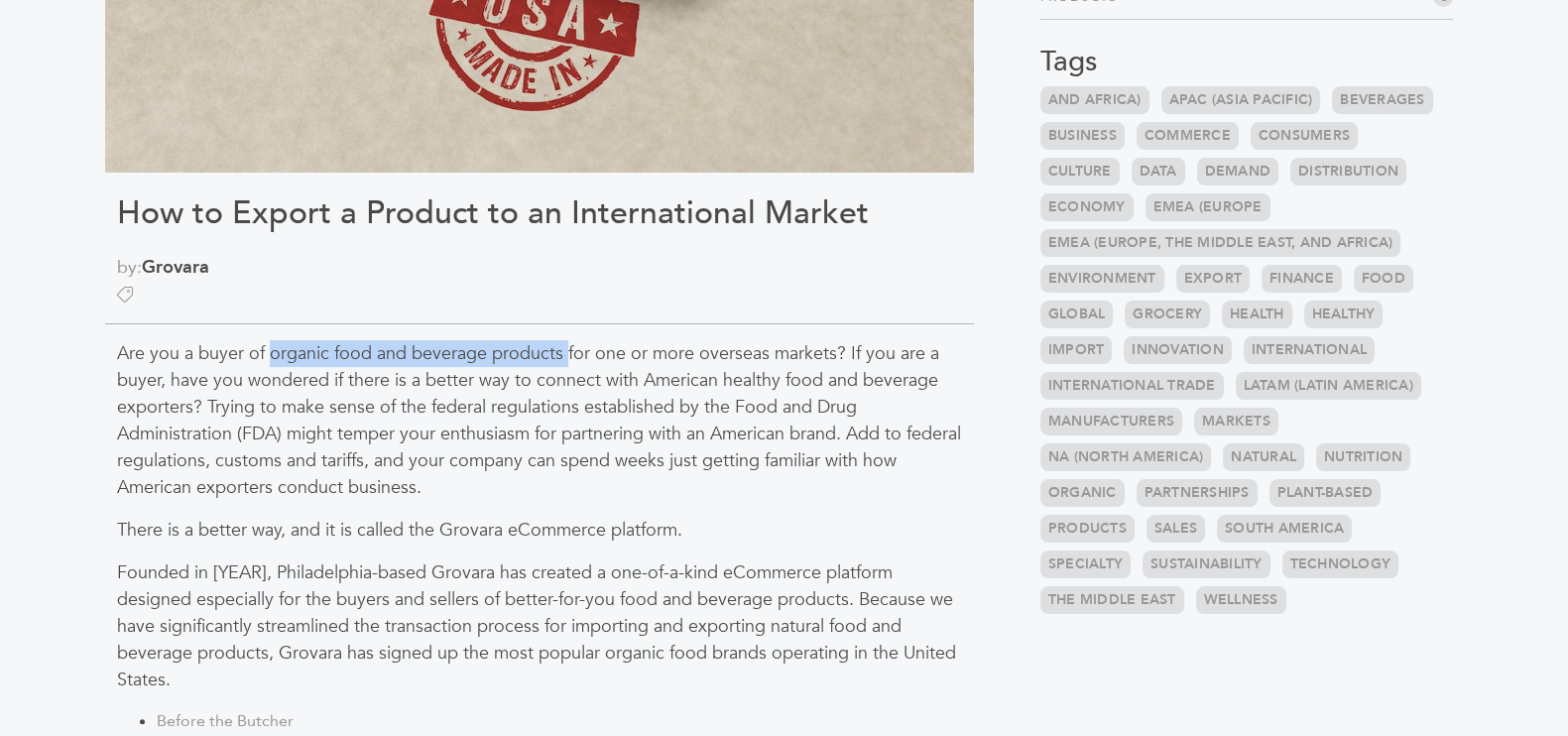 drag, startPoint x: 269, startPoint y: 347, endPoint x: 566, endPoint y: 343, distance: 297.02693 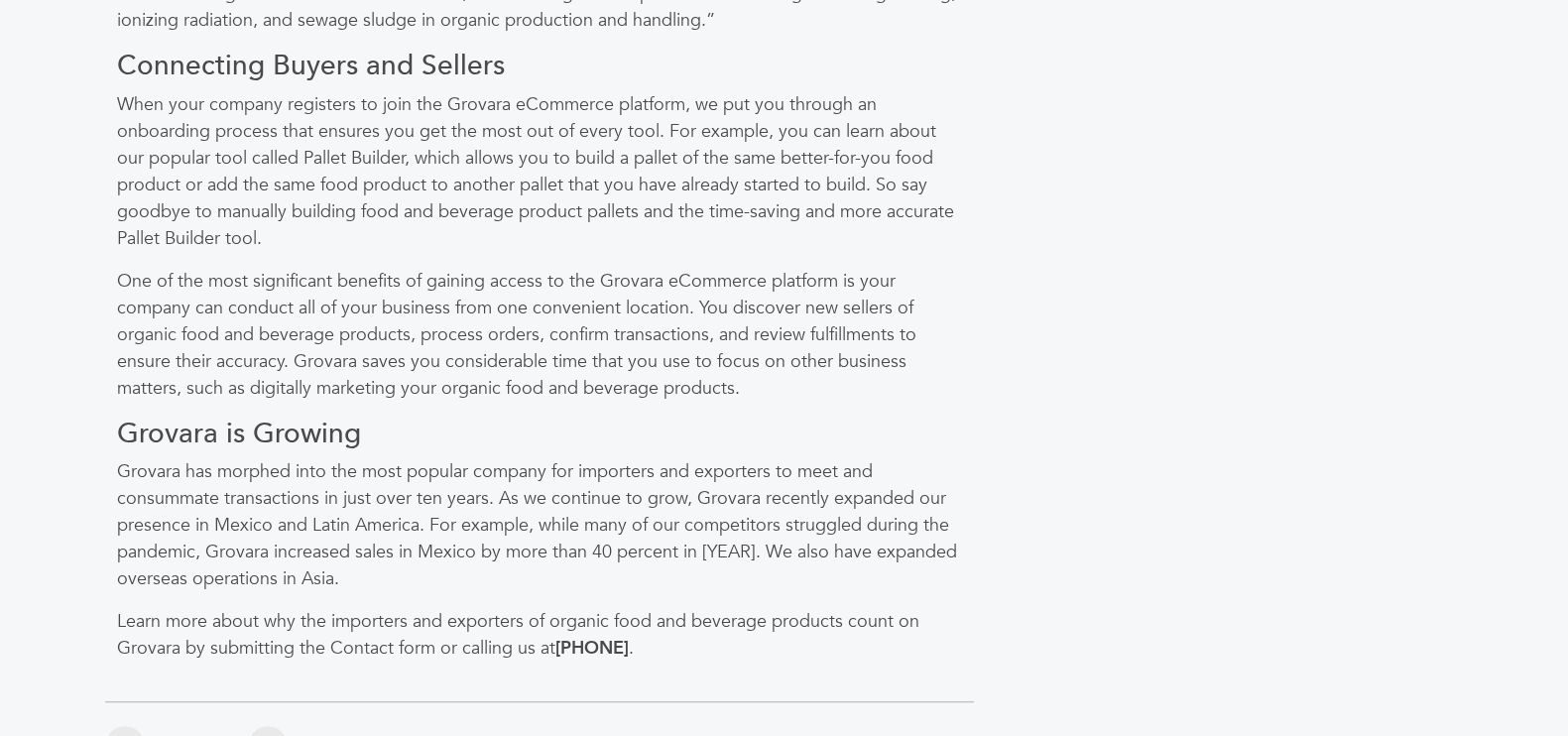 scroll, scrollTop: 2232, scrollLeft: 0, axis: vertical 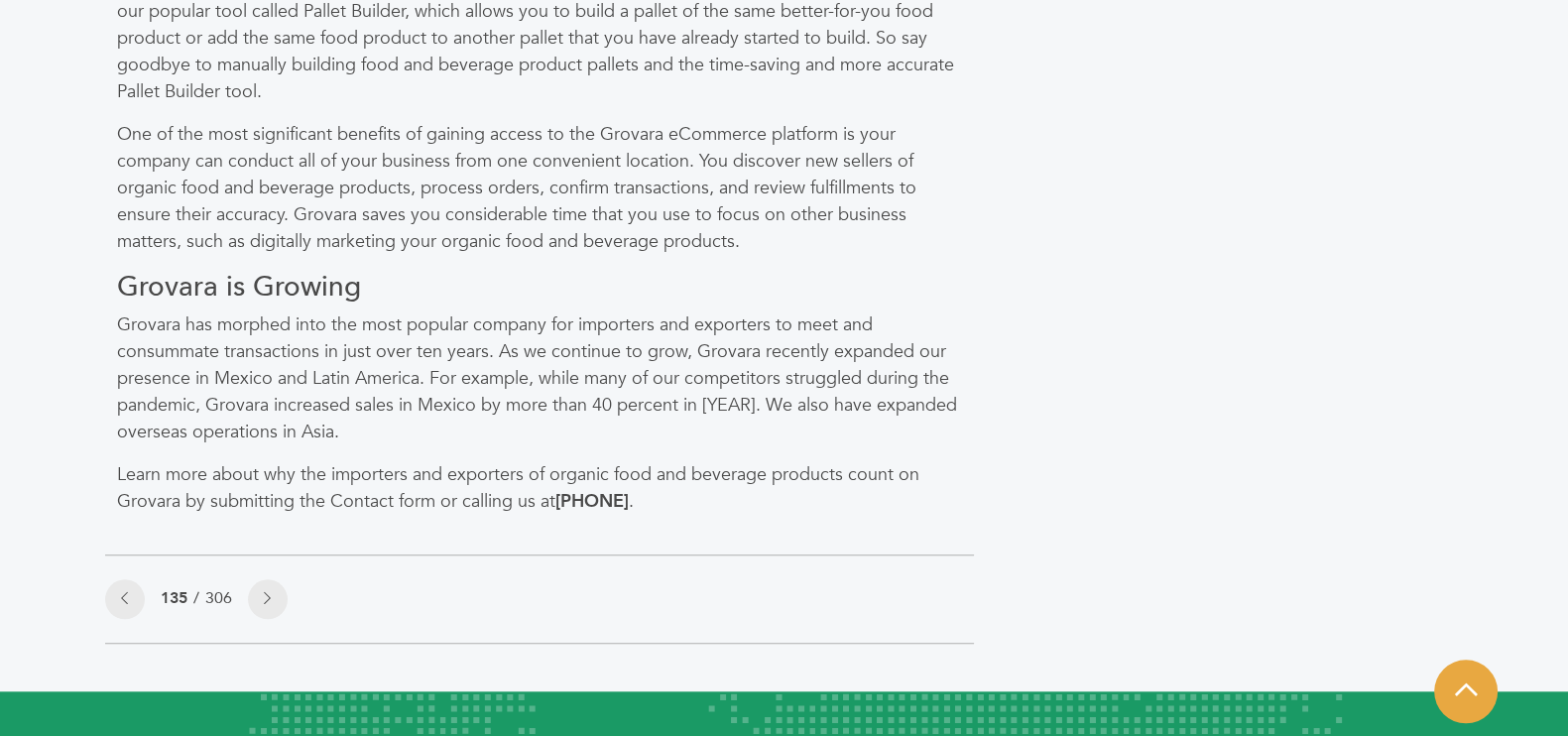 click on "[PHONE]" at bounding box center (592, 501) 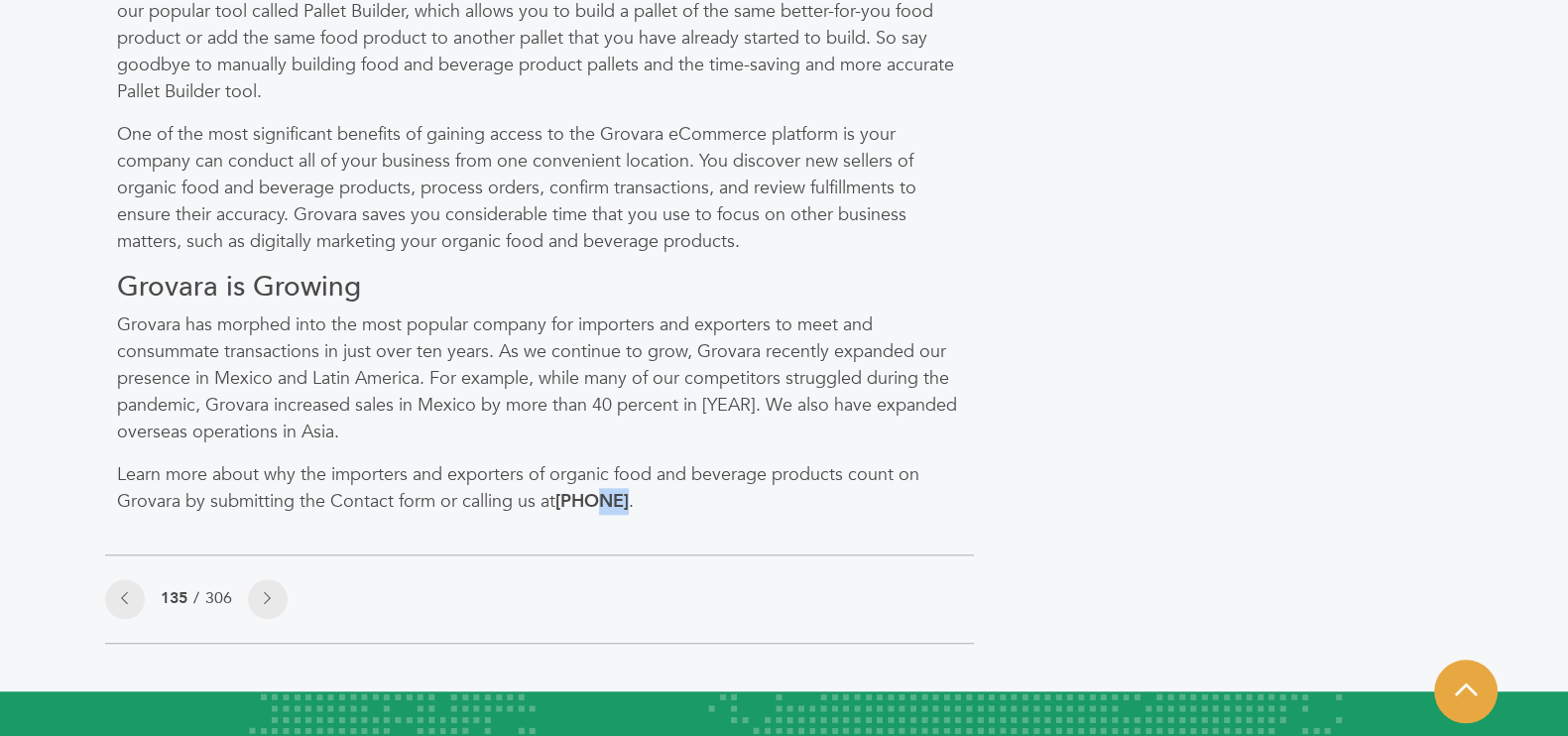 click on "[PHONE]" at bounding box center [592, 501] 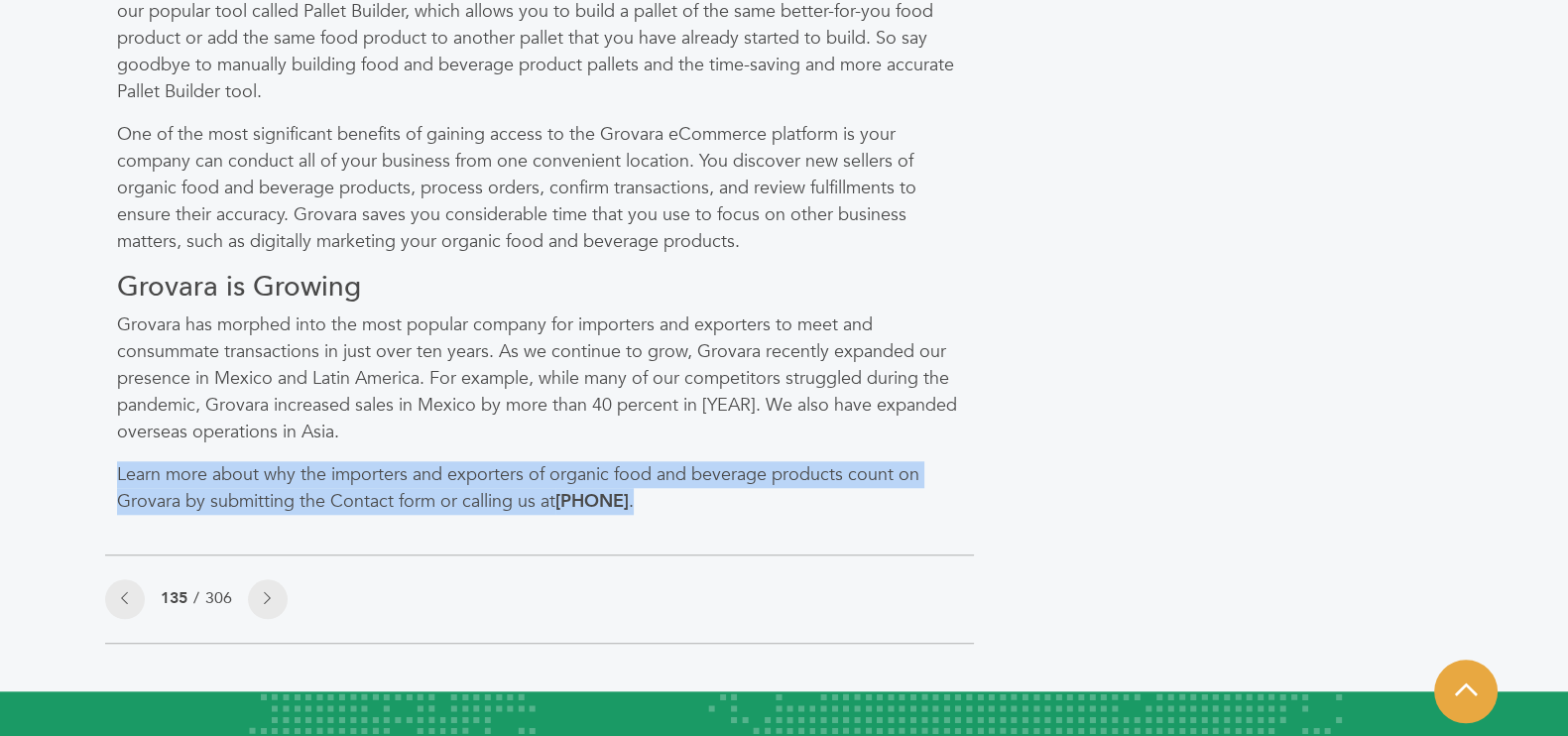 click on "[PHONE]" at bounding box center (592, 501) 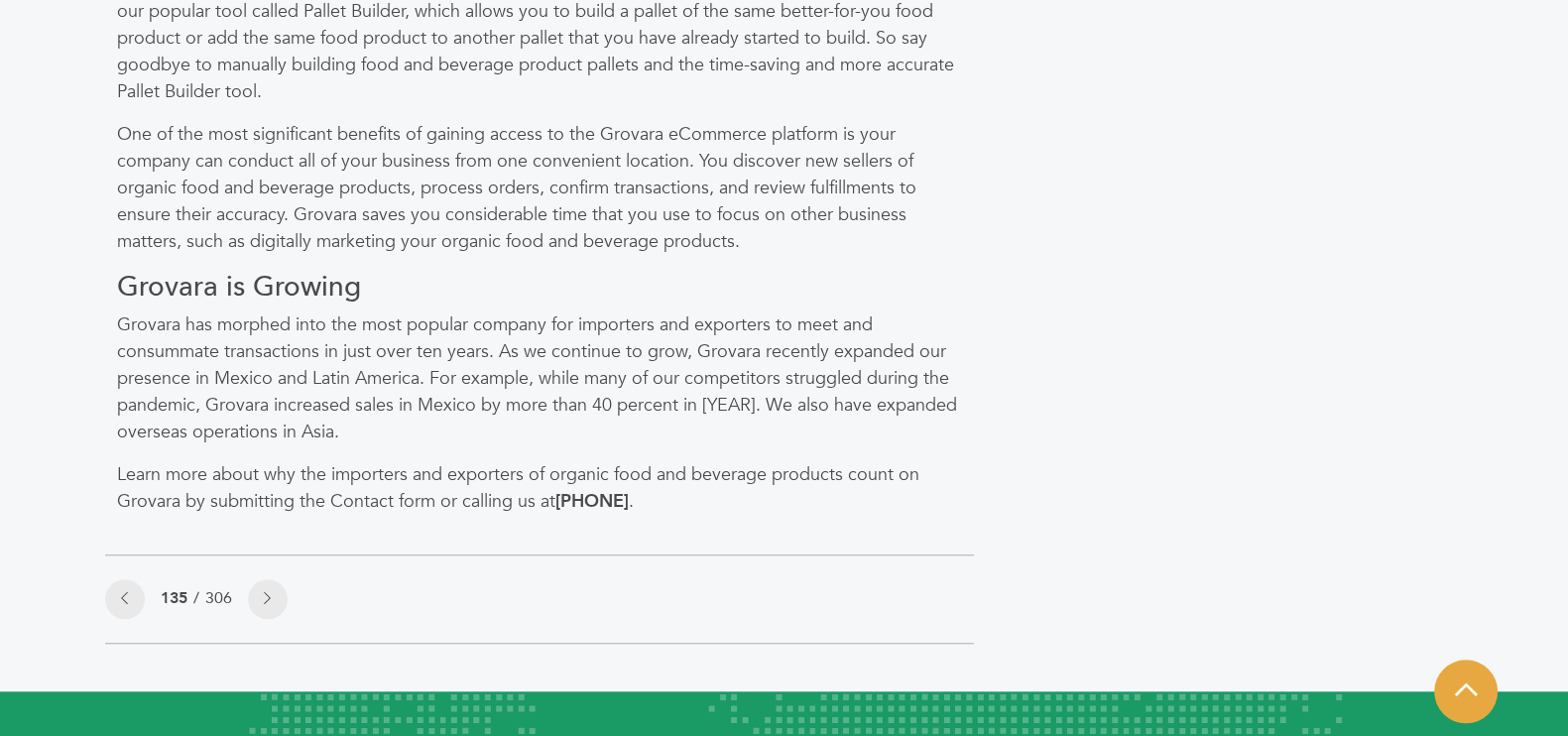 drag, startPoint x: 560, startPoint y: 469, endPoint x: 677, endPoint y: 473, distance: 117.06836 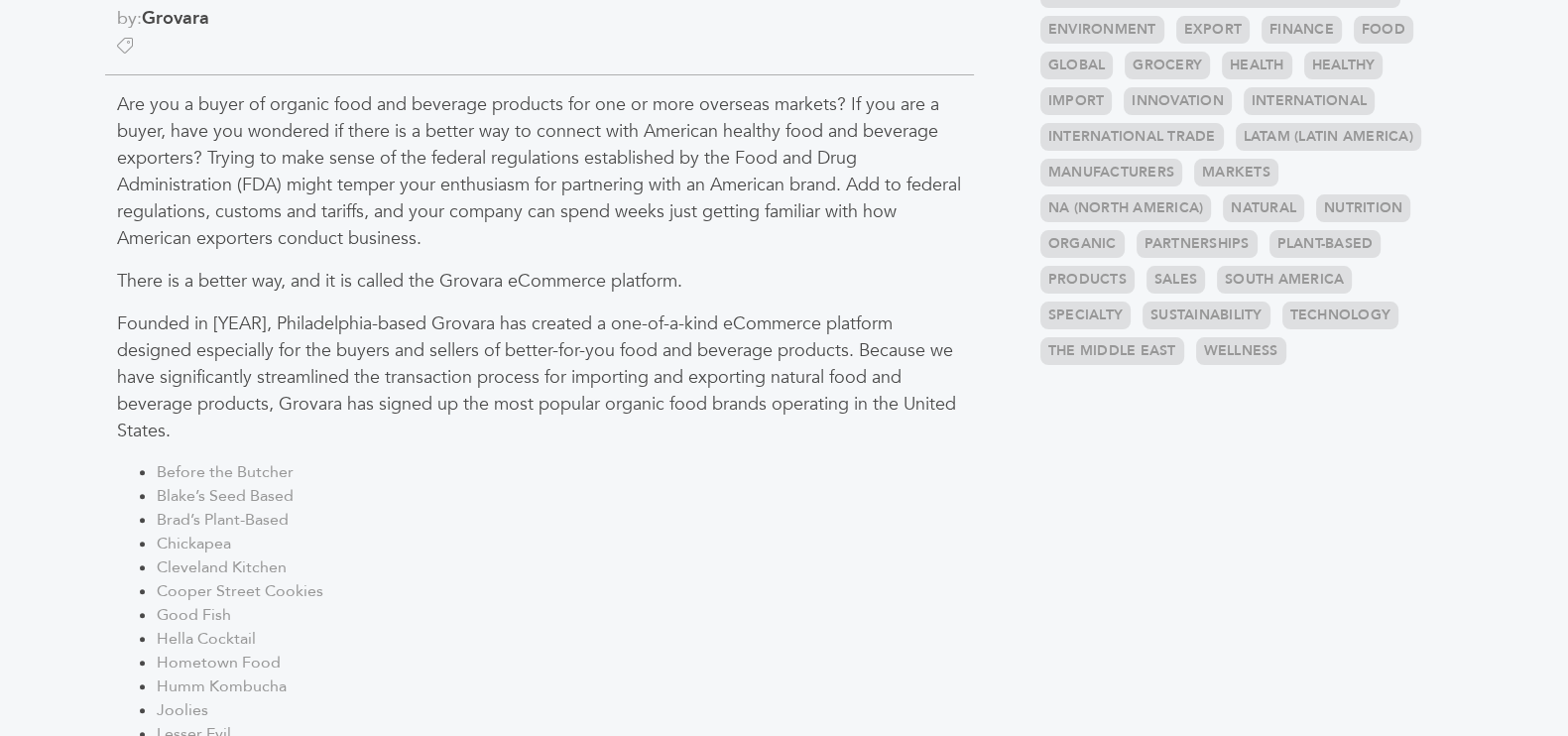 scroll, scrollTop: 495, scrollLeft: 0, axis: vertical 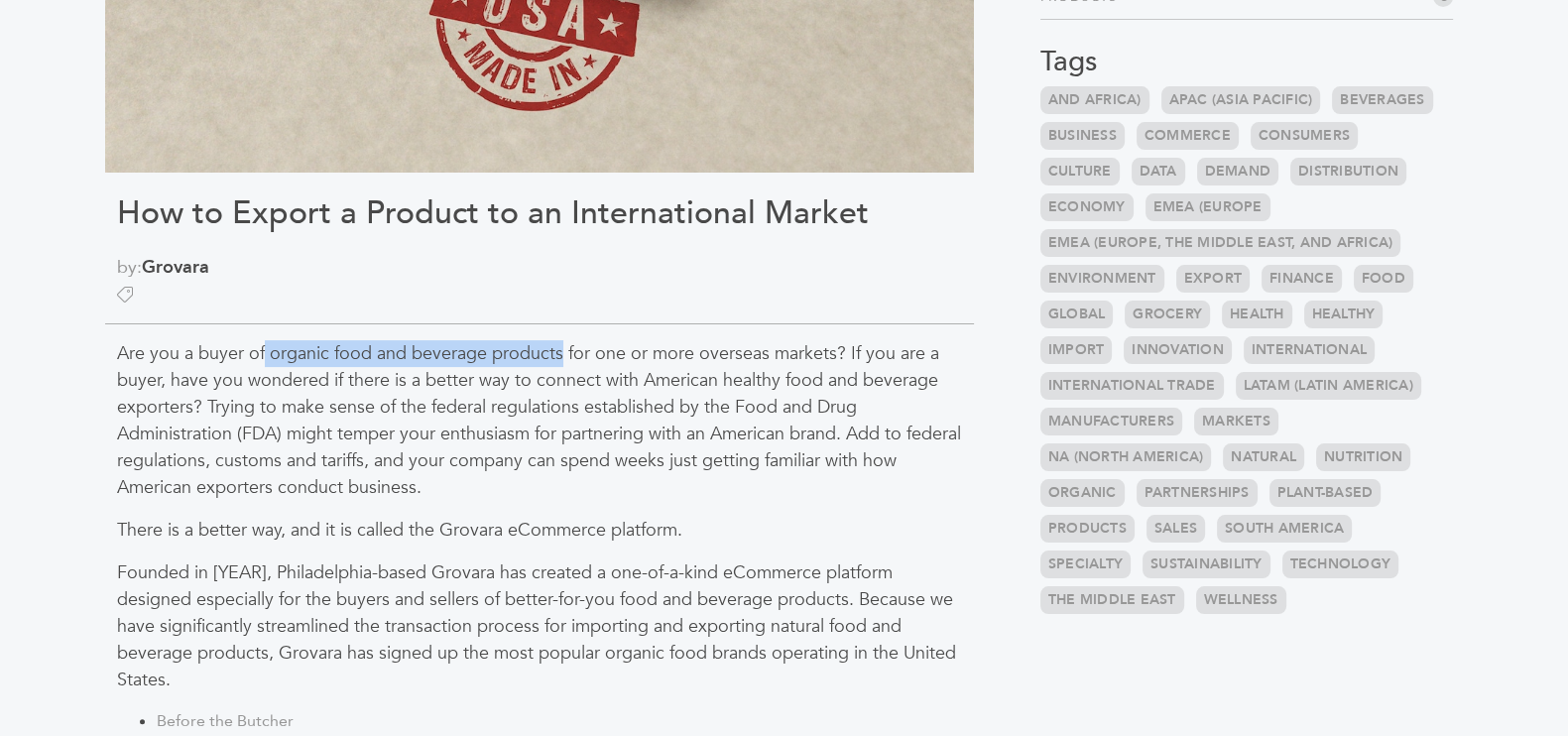 drag, startPoint x: 264, startPoint y: 353, endPoint x: 561, endPoint y: 352, distance: 297.00168 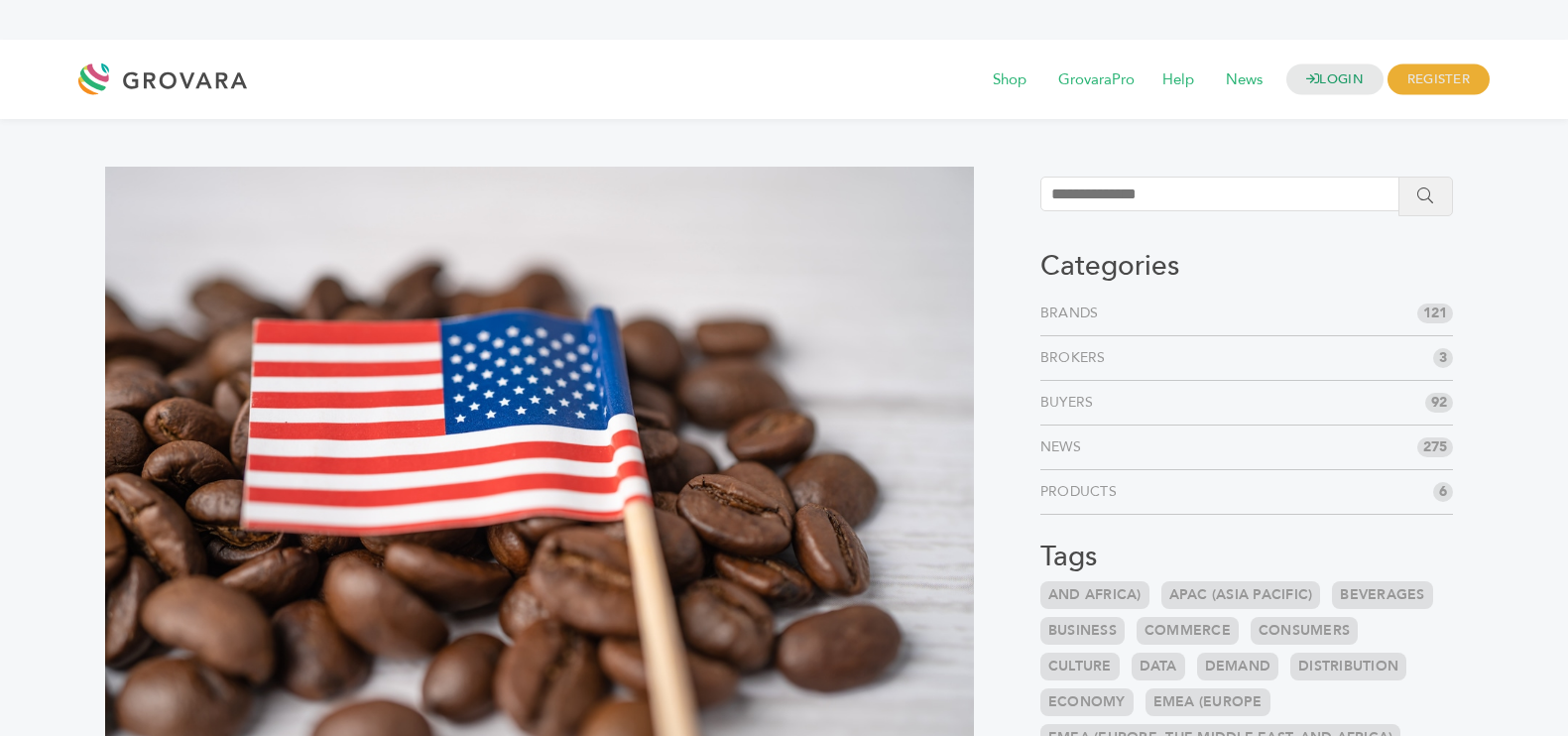 scroll, scrollTop: 620, scrollLeft: 0, axis: vertical 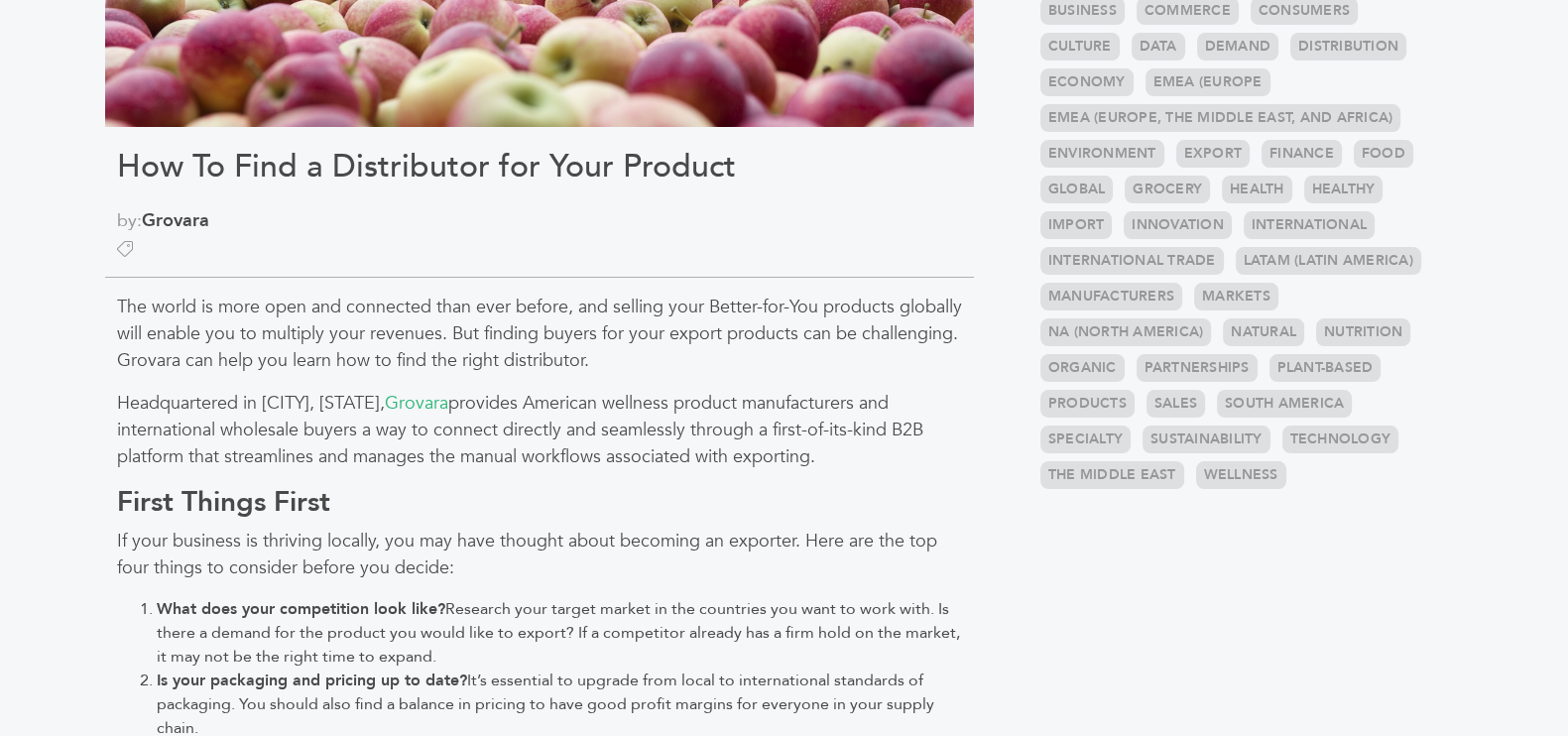 click on "Headquartered in Philadelphia, PA,  Grovara  provides American wellness product manufacturers and international wholesale buyers a way to connect directly and seamlessly through a first-of-its-kind B2B platform that streamlines and manages the manual workflows associated with exporting." at bounding box center [540, 429] 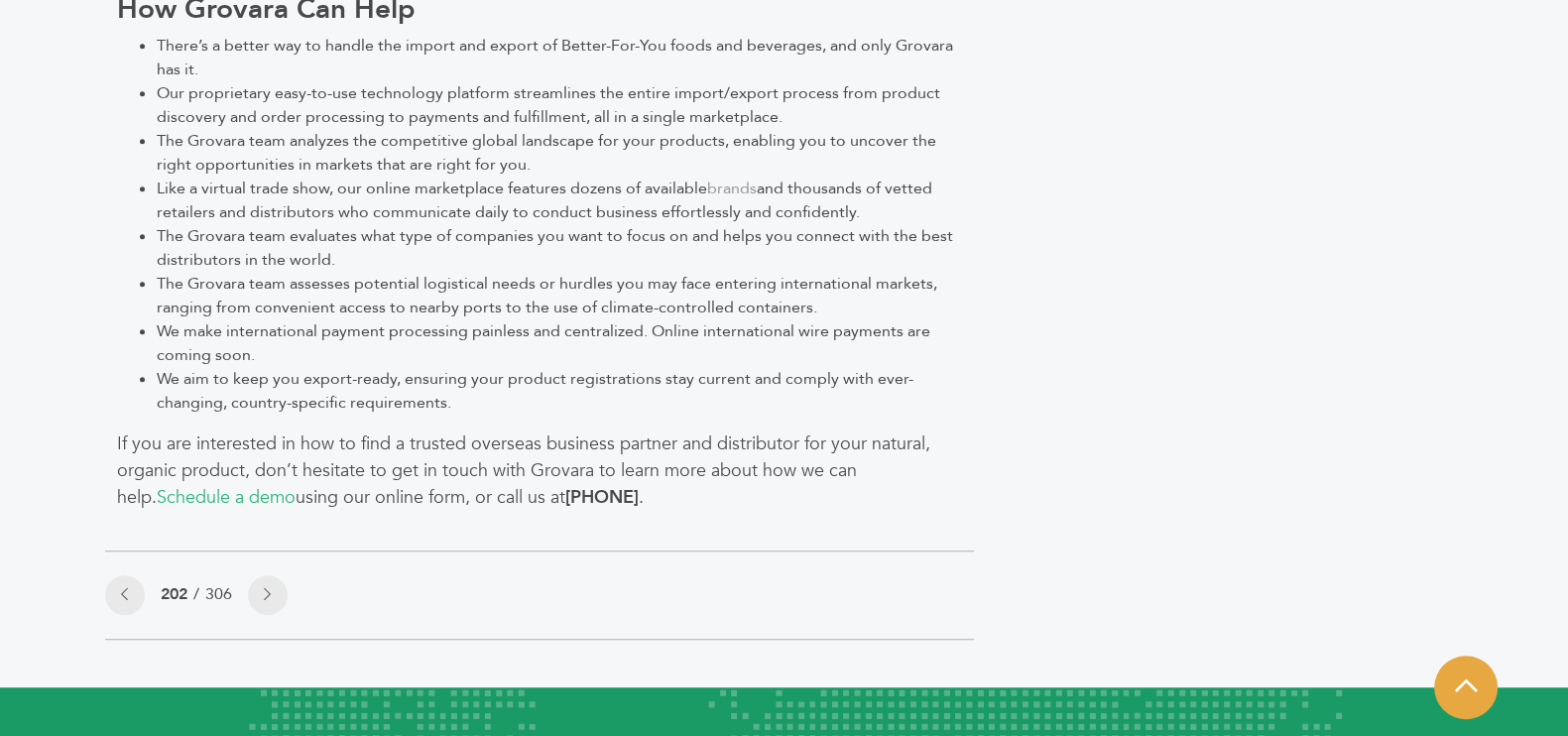 scroll, scrollTop: 1488, scrollLeft: 0, axis: vertical 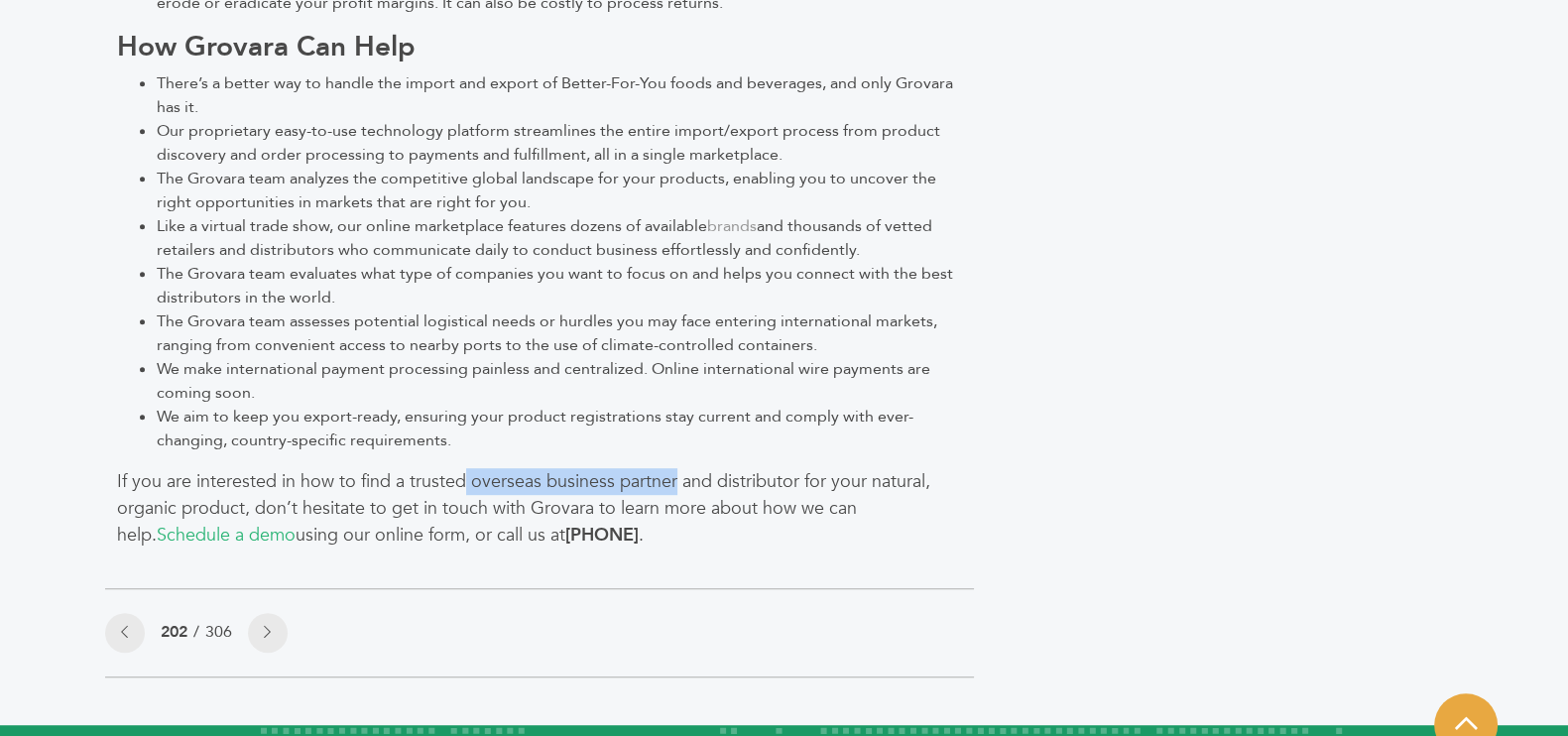 drag, startPoint x: 466, startPoint y: 484, endPoint x: 671, endPoint y: 490, distance: 205.08779 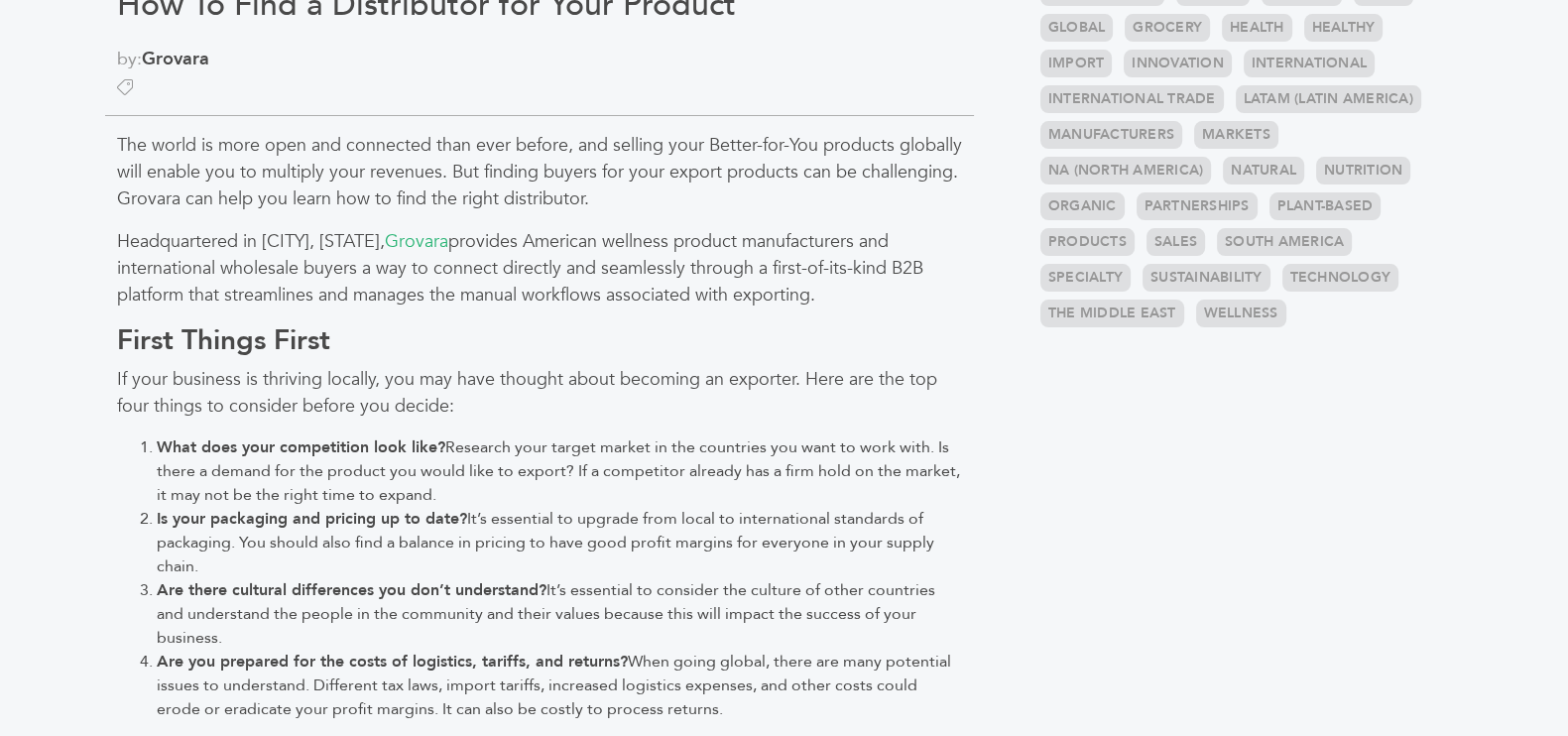 scroll, scrollTop: 744, scrollLeft: 0, axis: vertical 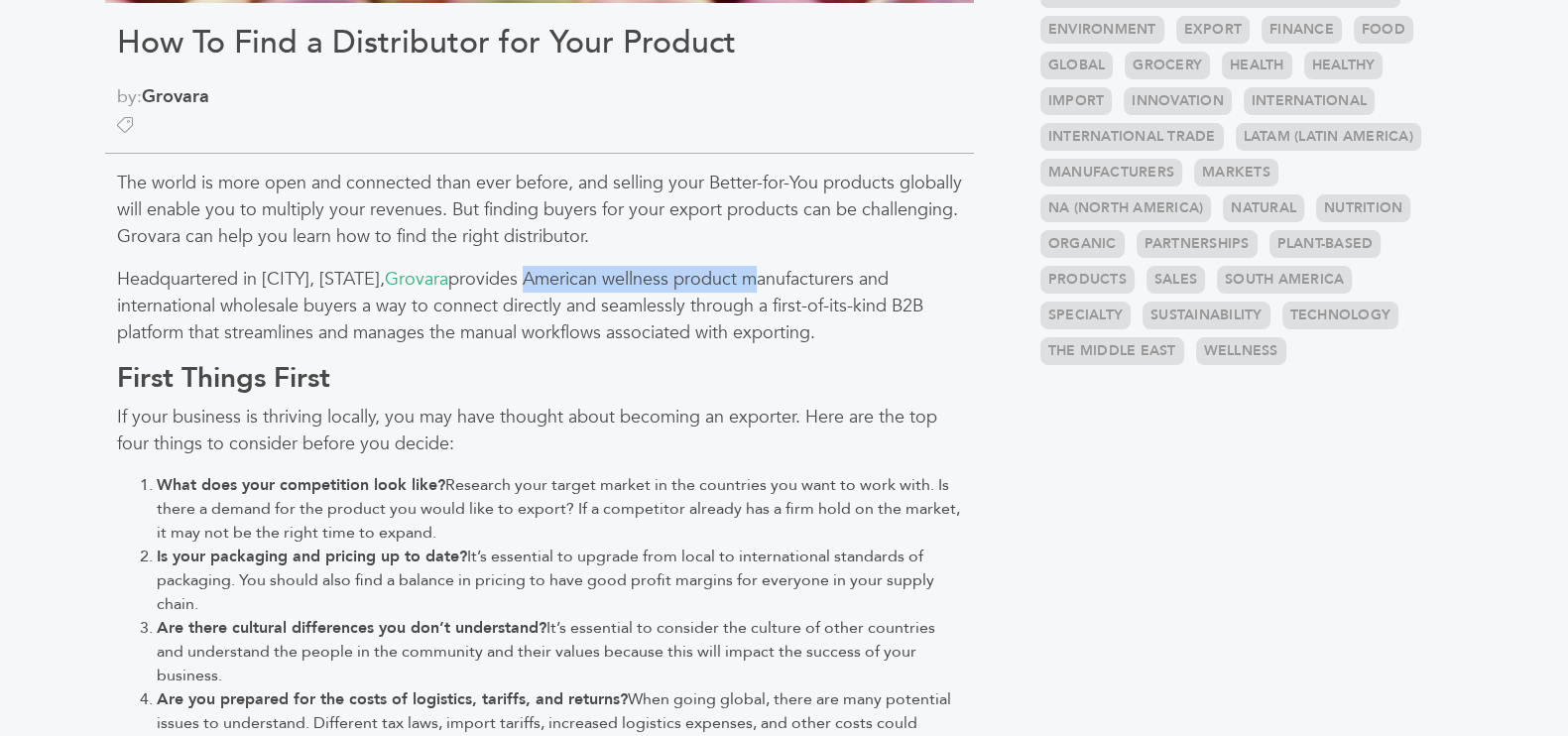 drag, startPoint x: 536, startPoint y: 273, endPoint x: 759, endPoint y: 275, distance: 223.009 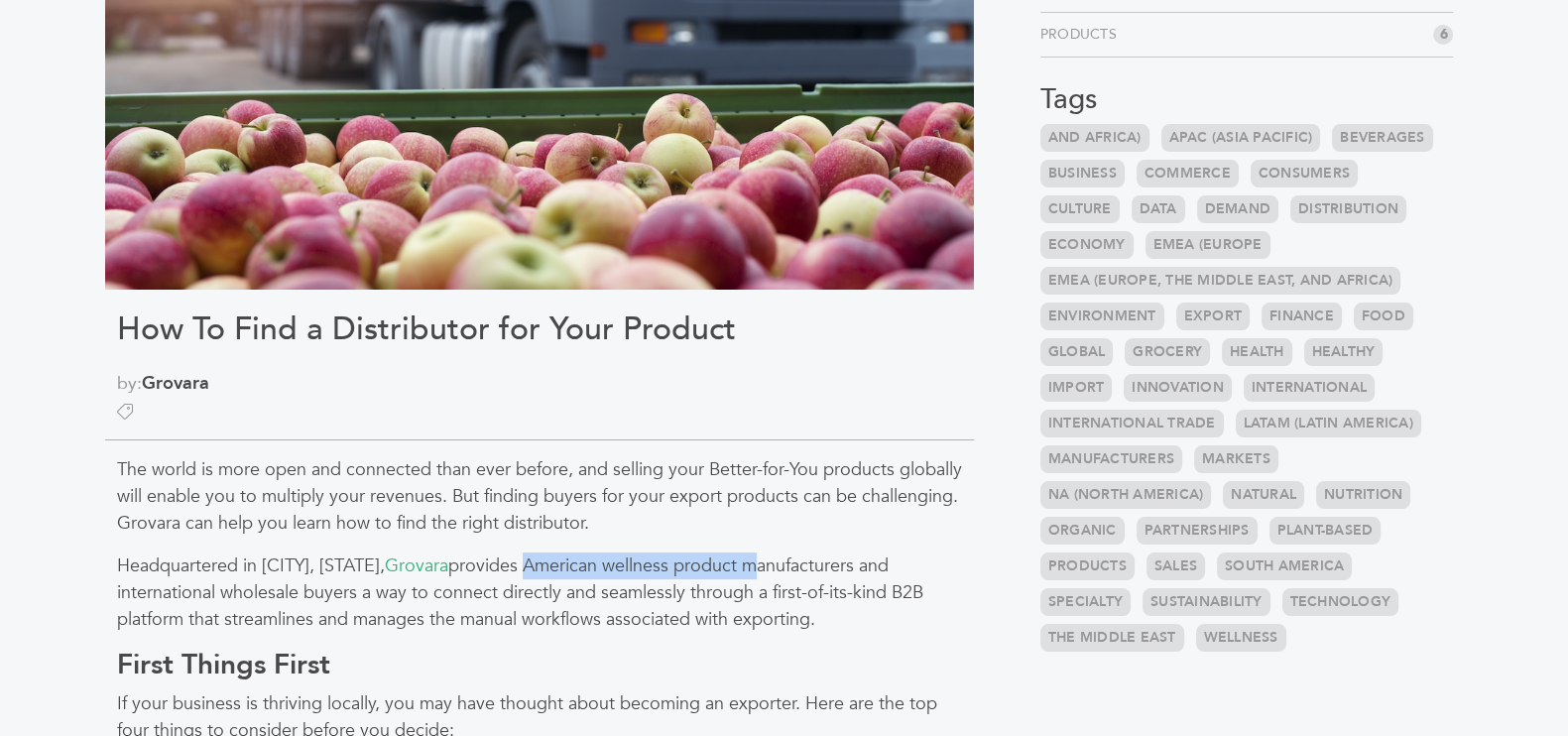 scroll, scrollTop: 495, scrollLeft: 0, axis: vertical 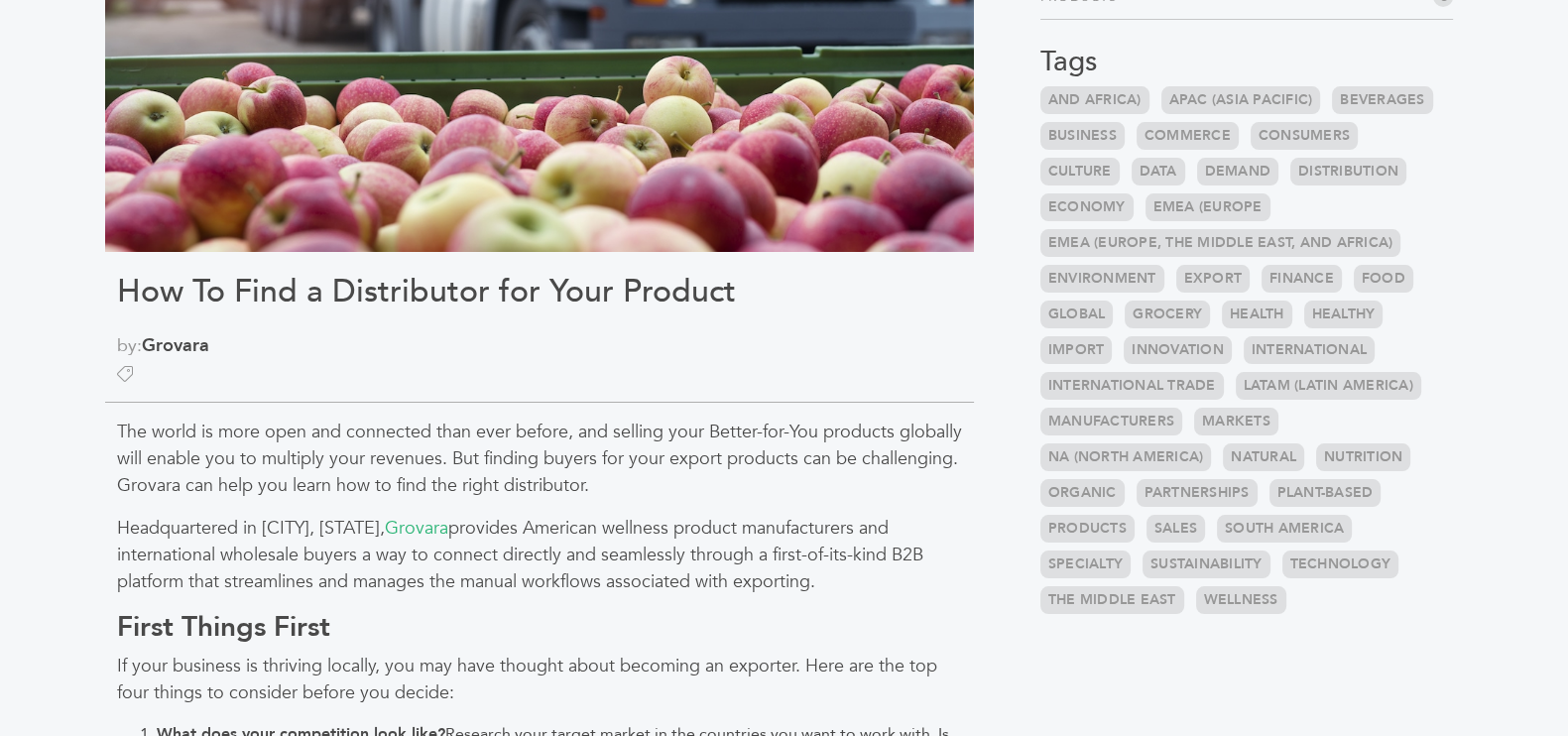click on "The world is more open and connected than ever before, and selling your Better-for-You products globally will enable you to multiply your revenues. But finding buyers for your export products can be challenging. Grovara can help you learn how to find the right distributor." at bounding box center [540, 458] 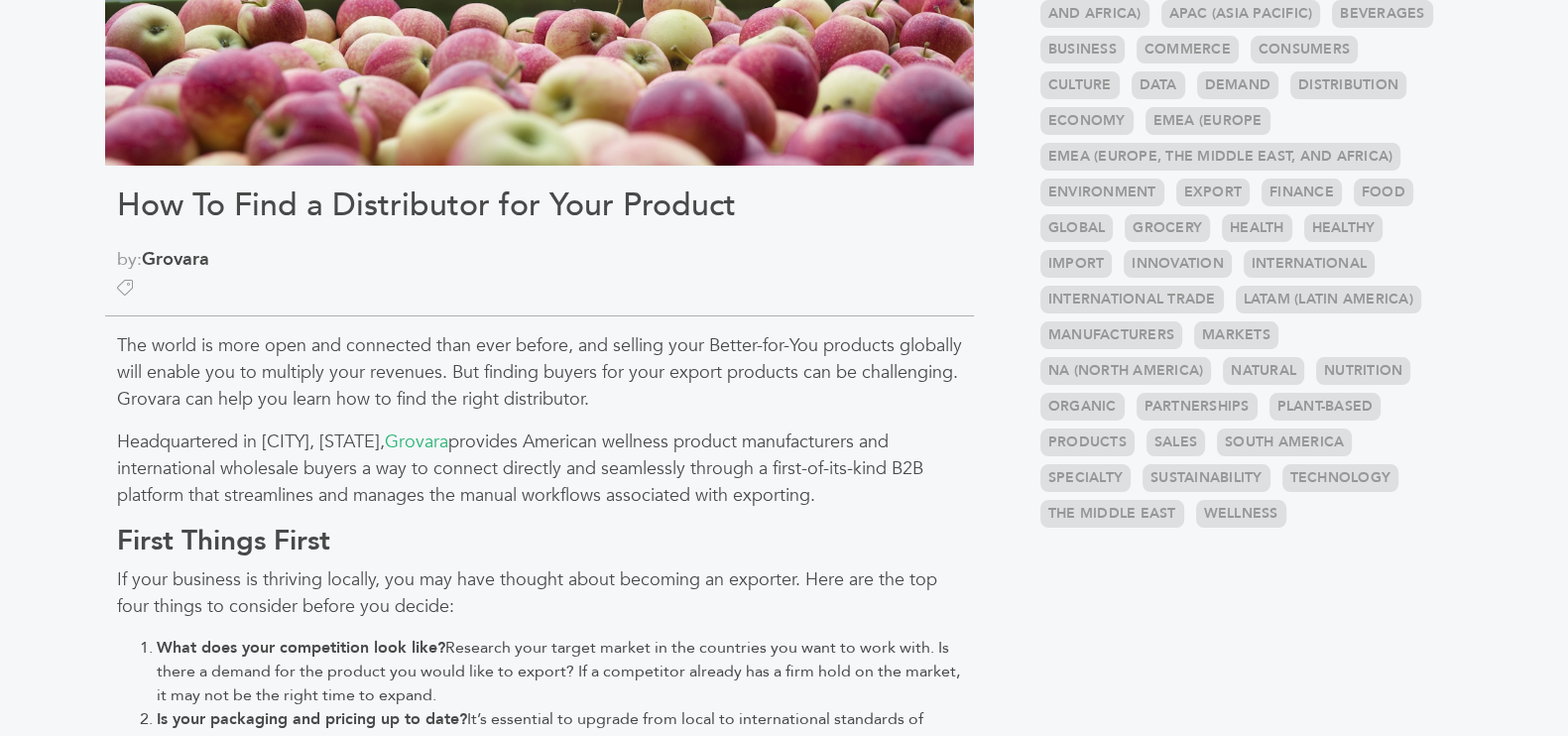 scroll, scrollTop: 620, scrollLeft: 0, axis: vertical 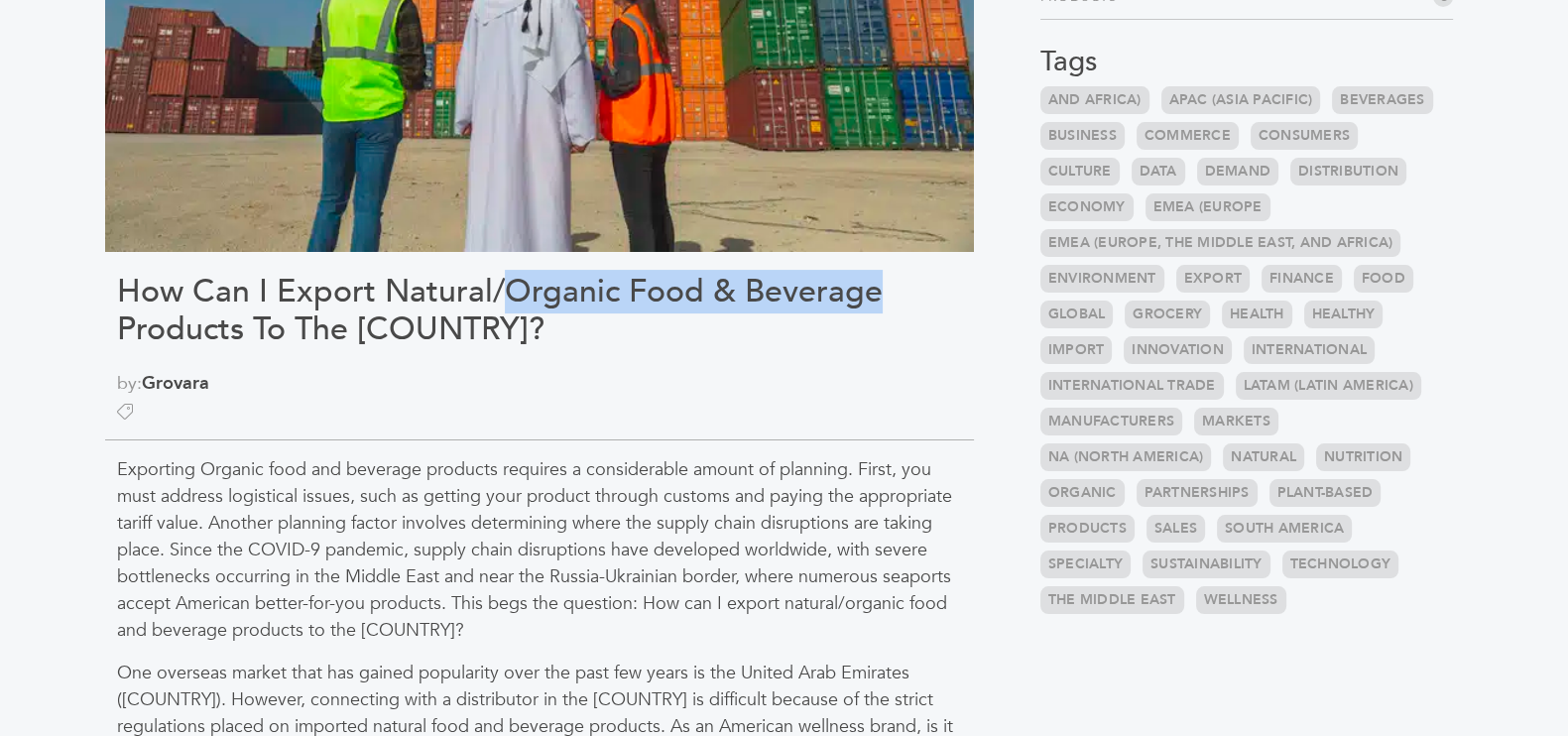 drag, startPoint x: 499, startPoint y: 302, endPoint x: 871, endPoint y: 308, distance: 372.04838 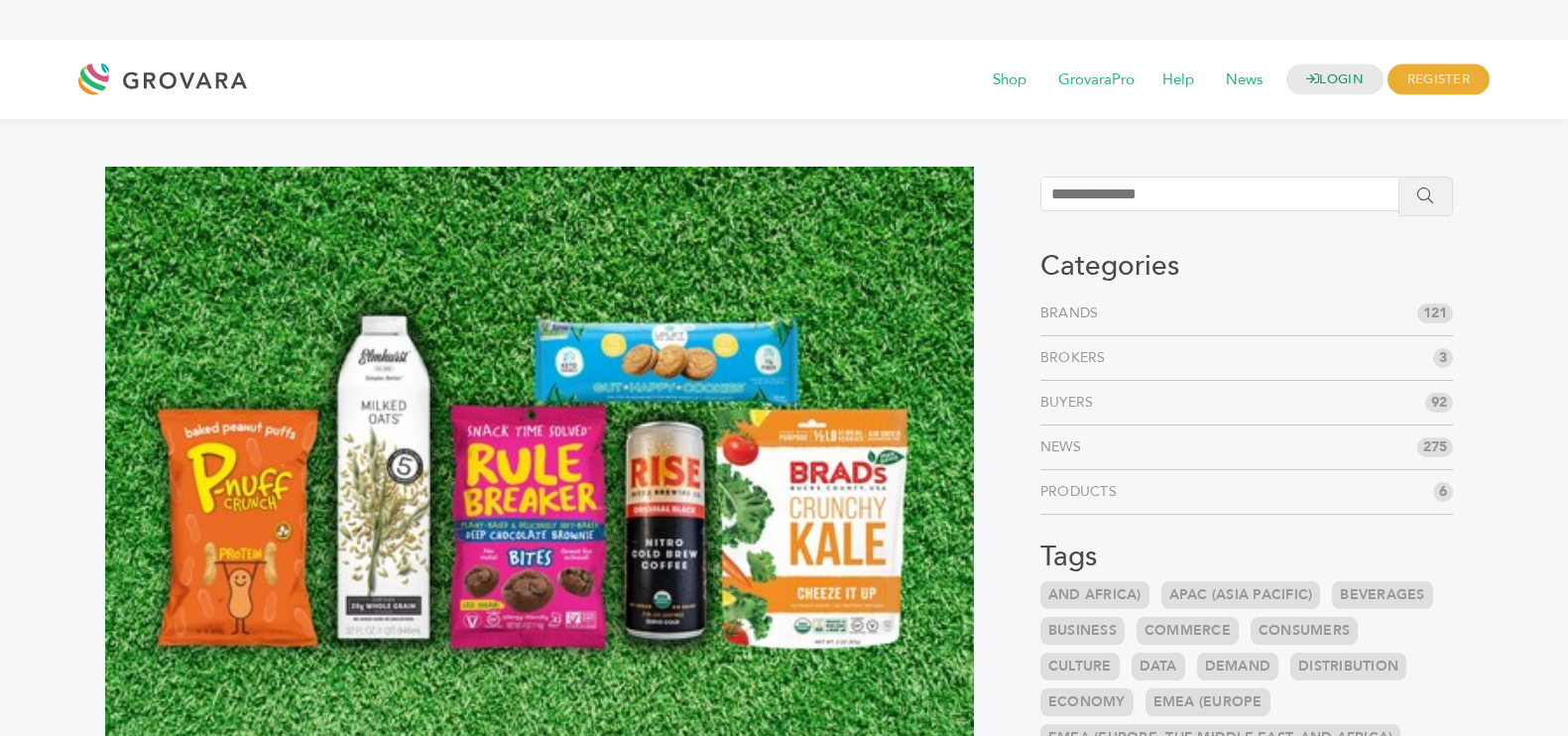 scroll, scrollTop: 0, scrollLeft: 0, axis: both 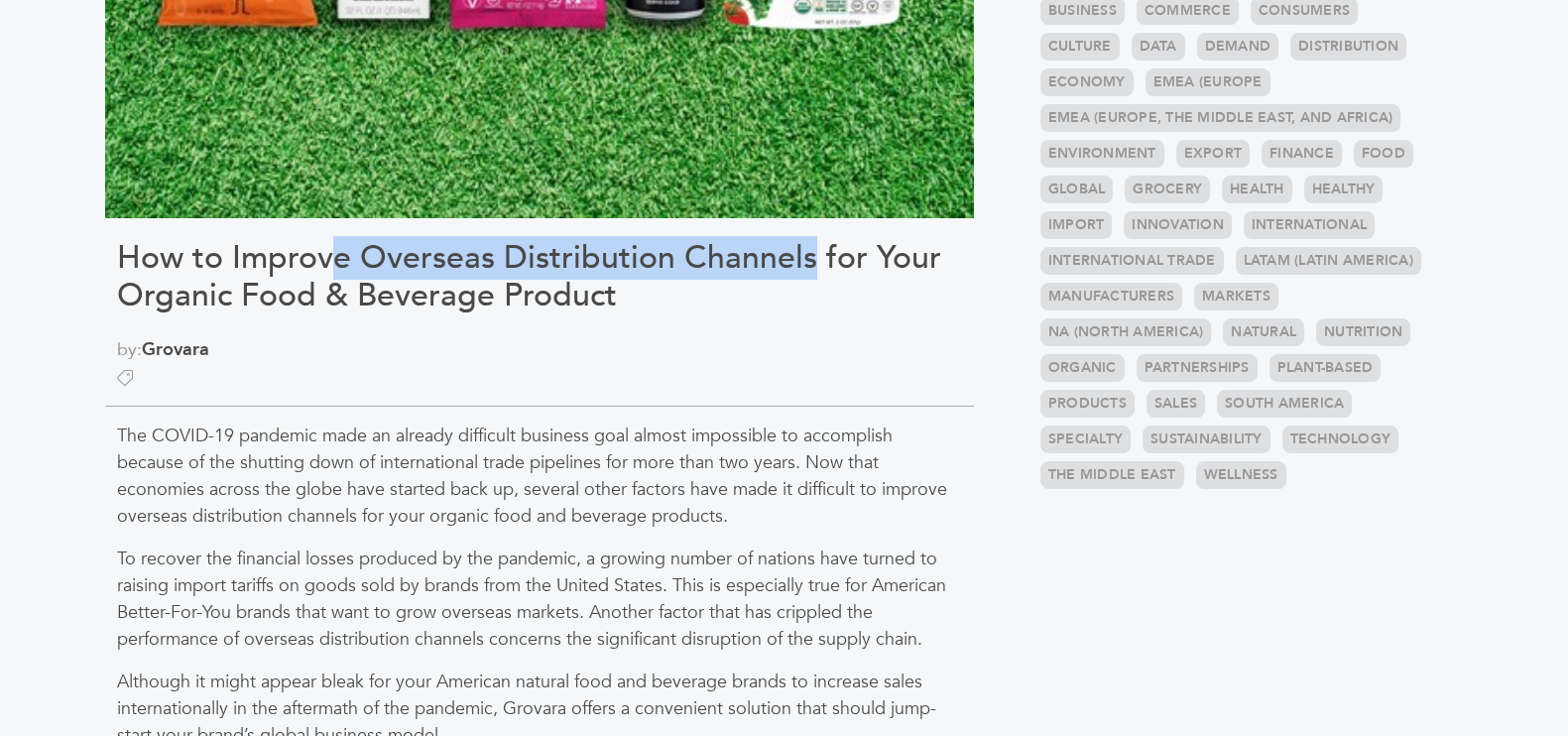 drag, startPoint x: 337, startPoint y: 248, endPoint x: 809, endPoint y: 255, distance: 472.0519 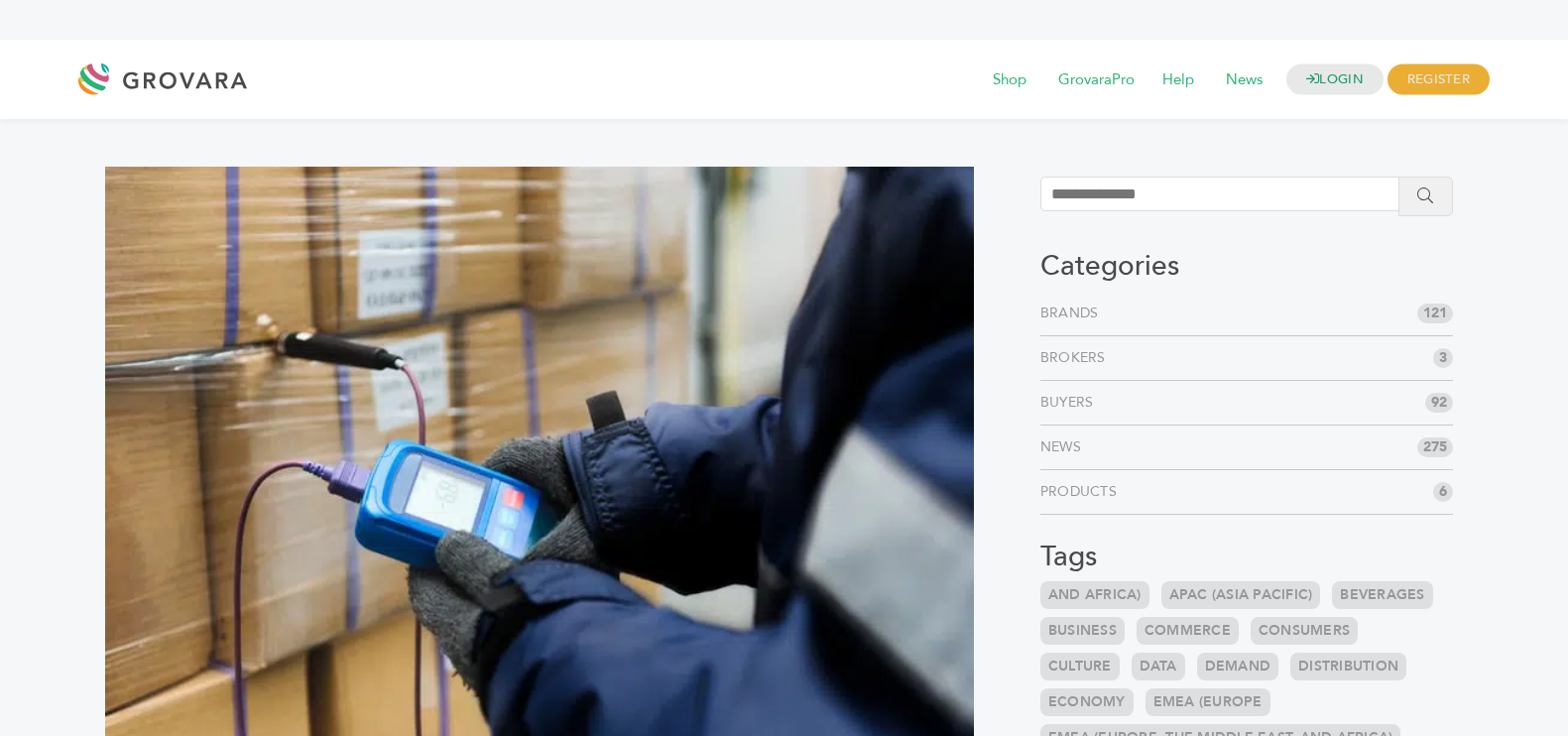 scroll, scrollTop: 0, scrollLeft: 0, axis: both 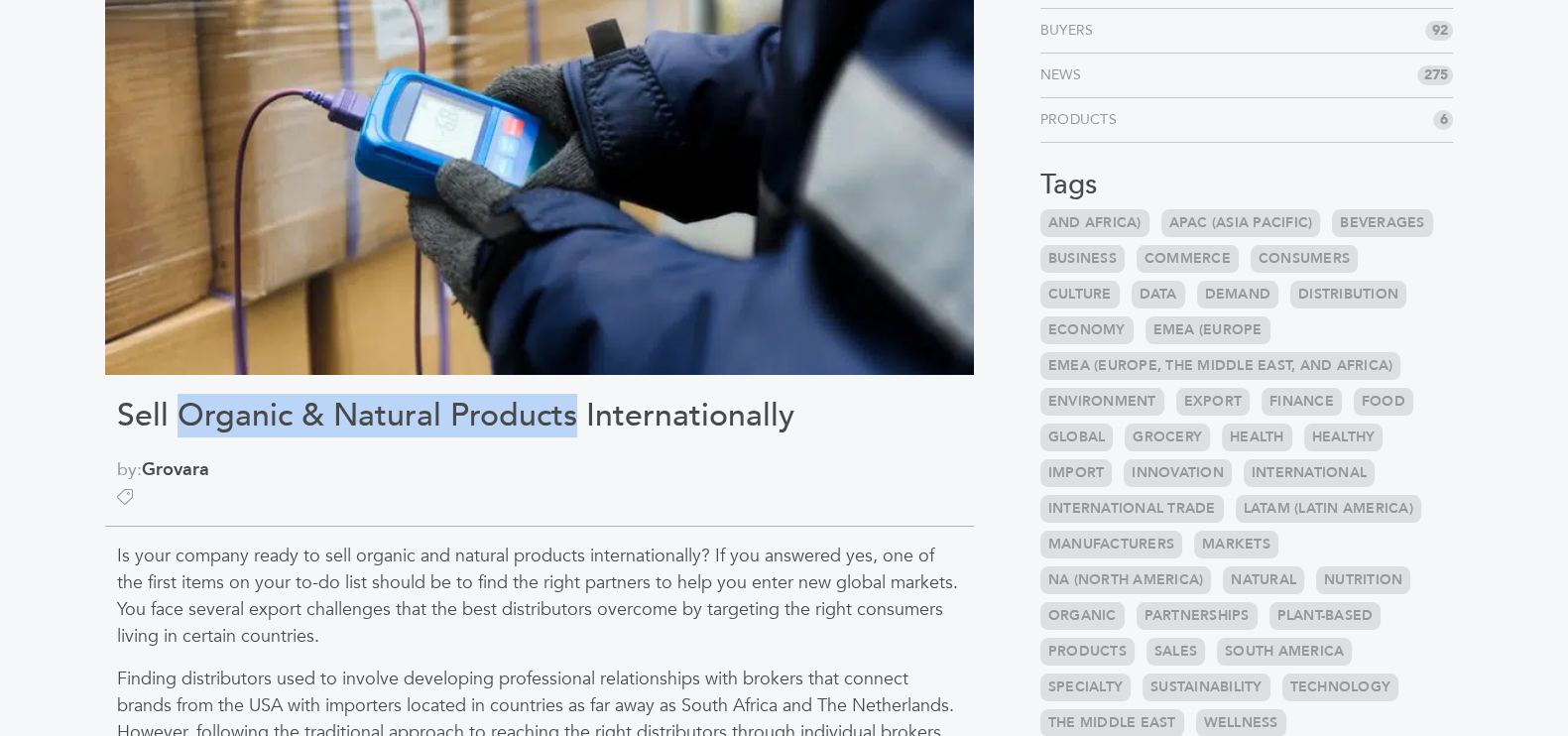 drag, startPoint x: 183, startPoint y: 412, endPoint x: 569, endPoint y: 414, distance: 386.00518 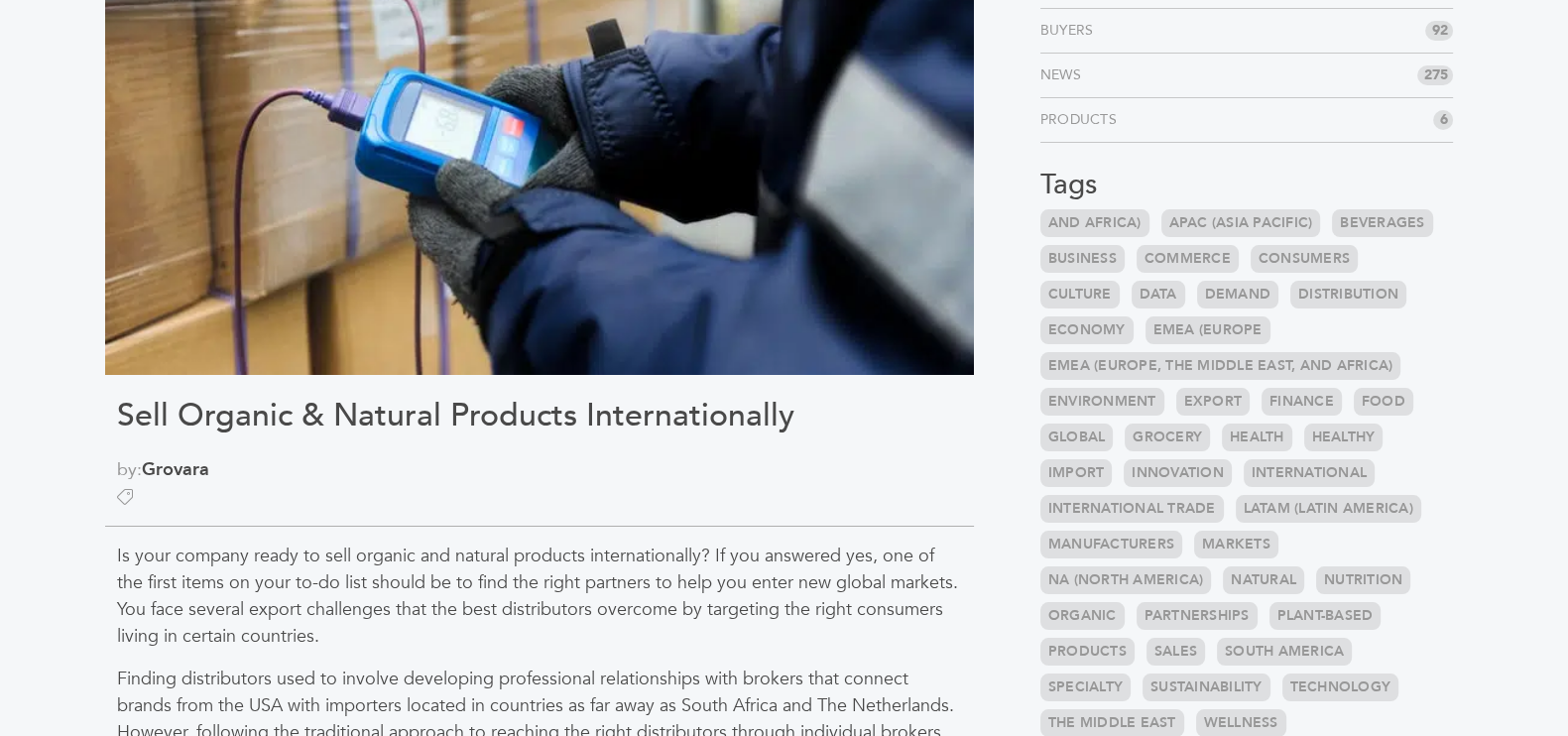 click on "Sell Organic & Natural Products Internationally
by:  Grovara
Is your company ready to sell organic and natural products internationally? If you answered yes, one of the first items on your to-do list should be to find the right partners to help you enter new global markets. You face several export challenges that the best distributors overcome by targeting the right consumers living in certain countries.
Grovara offers a better way to sell organic and natural products internationally.
Introducing the Grovara eCommerce Platform
Here are a few of the hundreds of brands registered with Grovara:
Ancient Harvest
Inka Crops" at bounding box center (540, 1244) 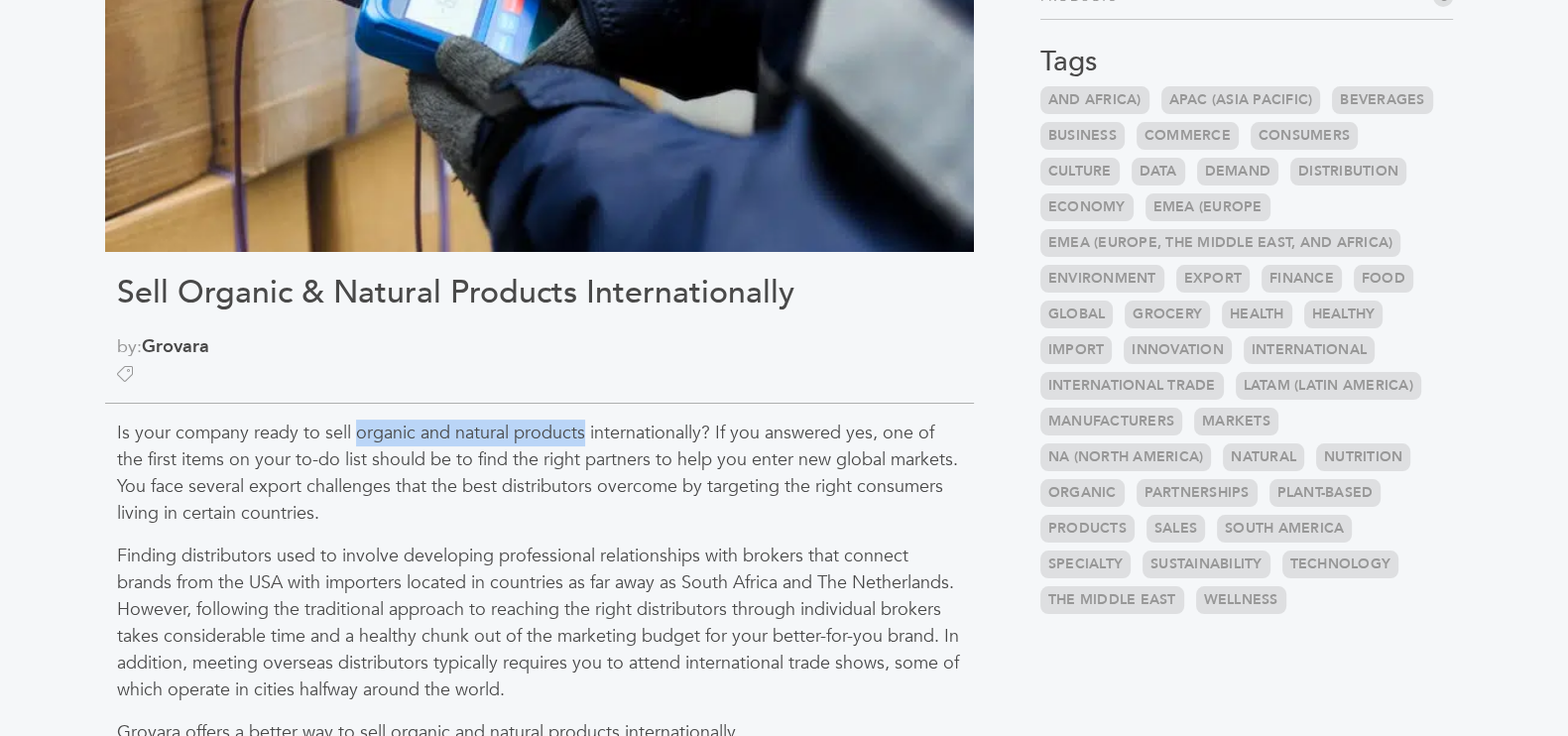 drag, startPoint x: 356, startPoint y: 433, endPoint x: 580, endPoint y: 433, distance: 224 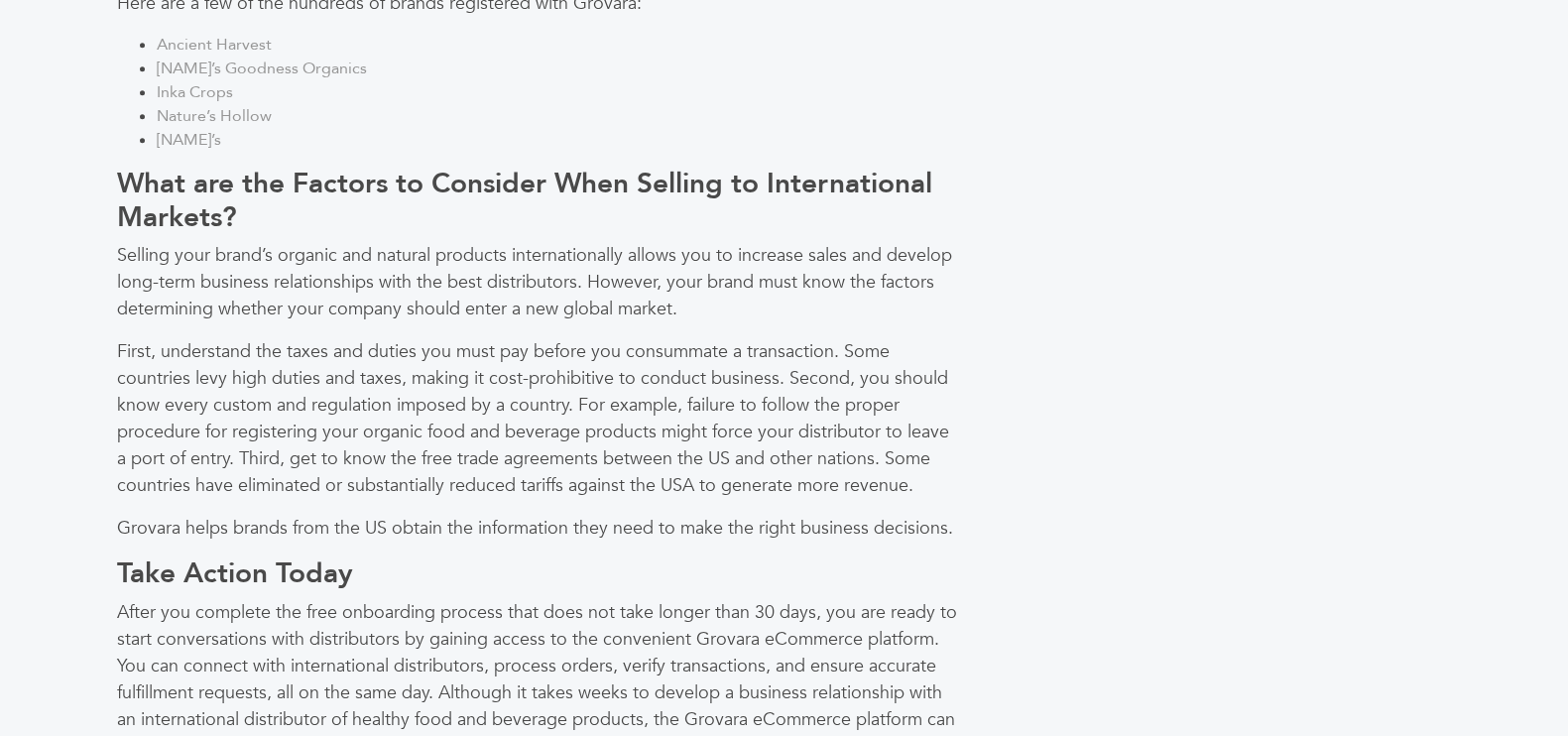 scroll, scrollTop: 1611, scrollLeft: 0, axis: vertical 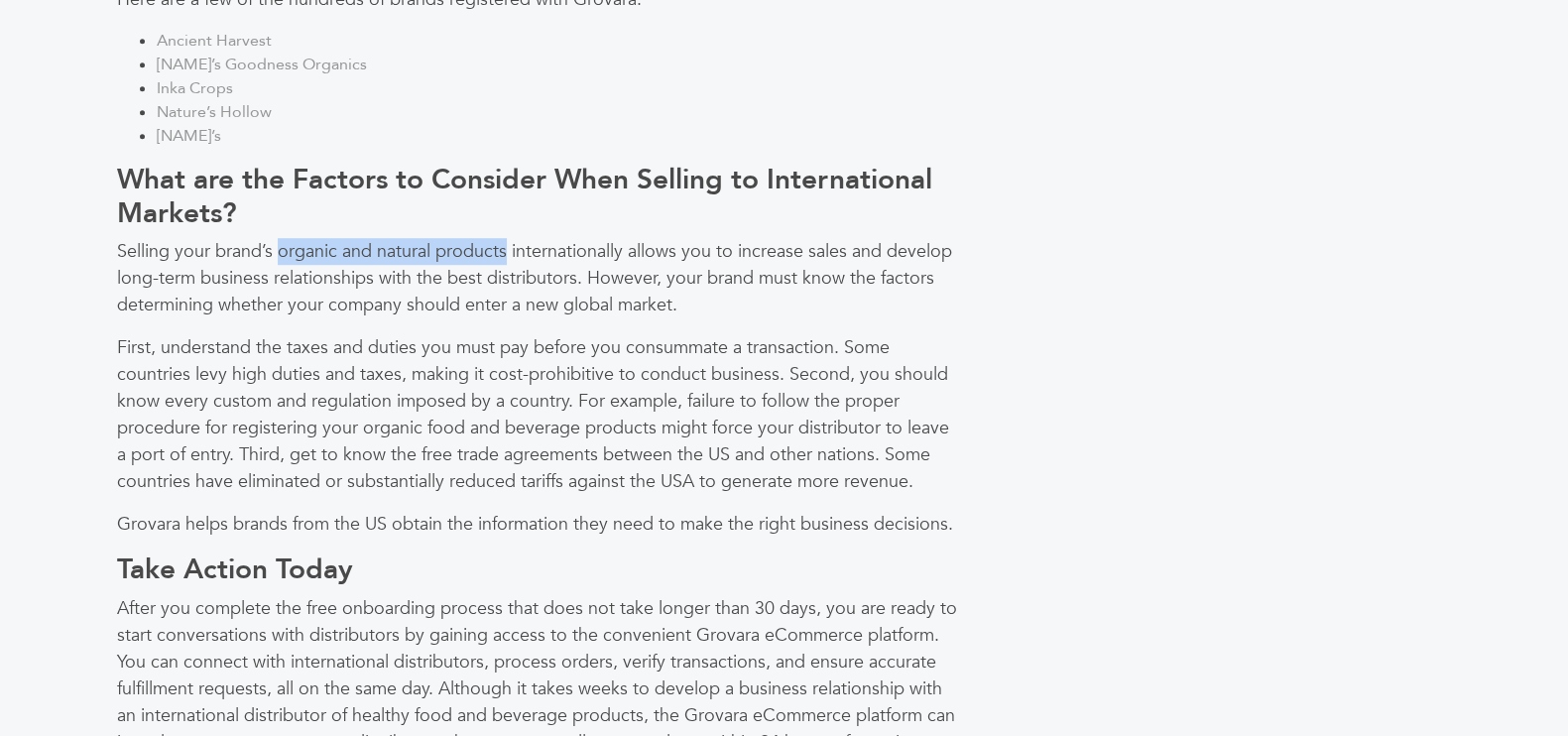 drag, startPoint x: 507, startPoint y: 250, endPoint x: 275, endPoint y: 247, distance: 232.0194 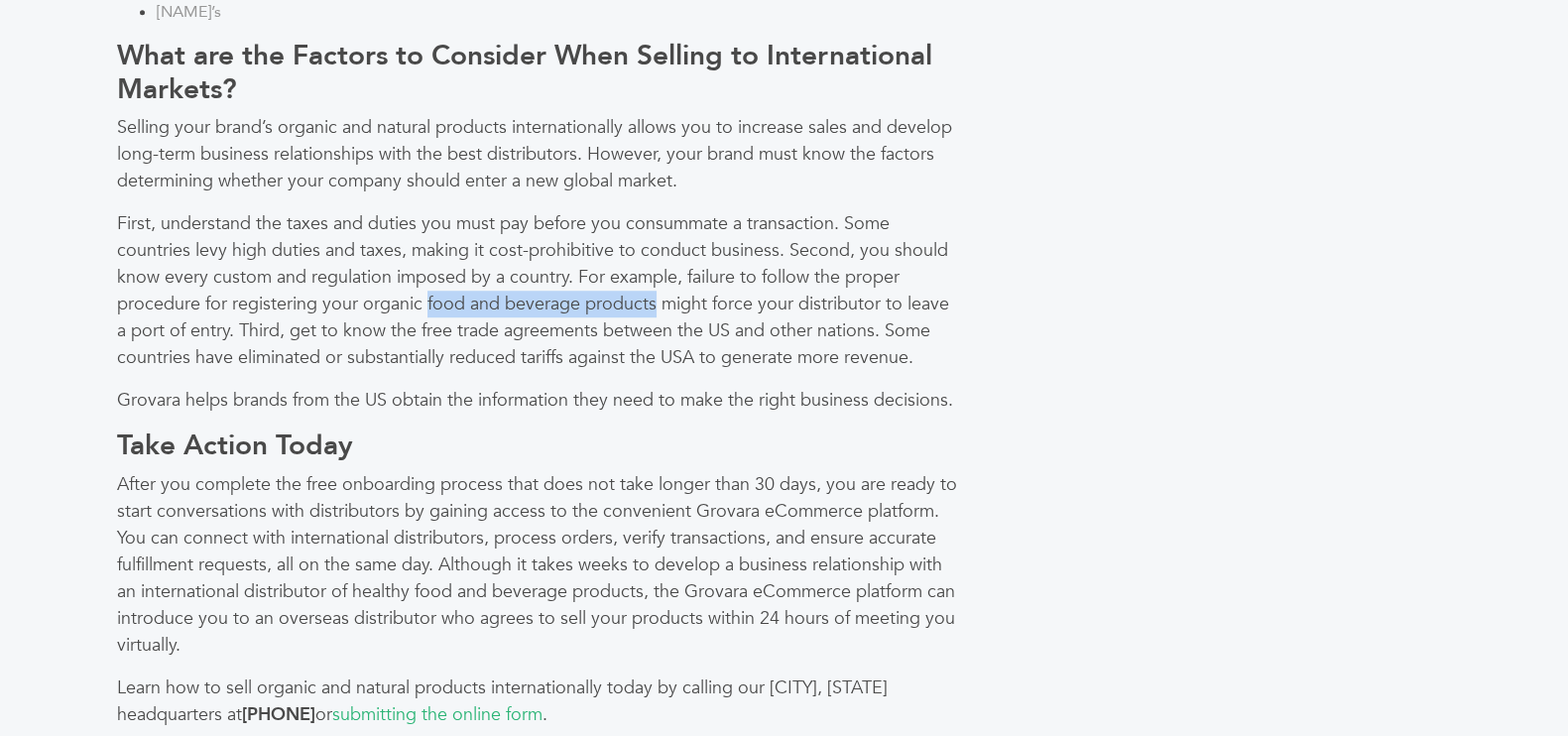 drag, startPoint x: 424, startPoint y: 301, endPoint x: 652, endPoint y: 307, distance: 228.07893 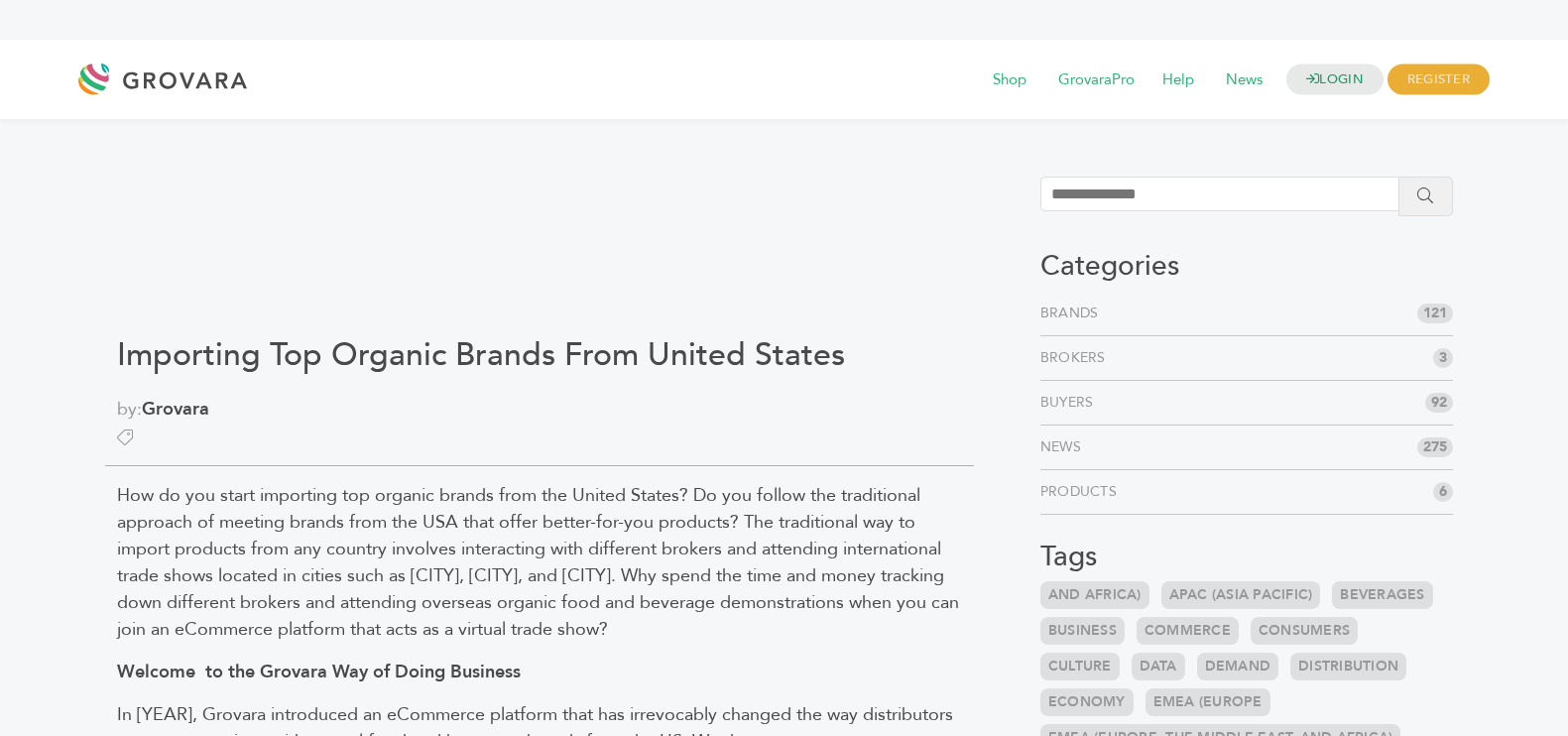 scroll, scrollTop: 0, scrollLeft: 0, axis: both 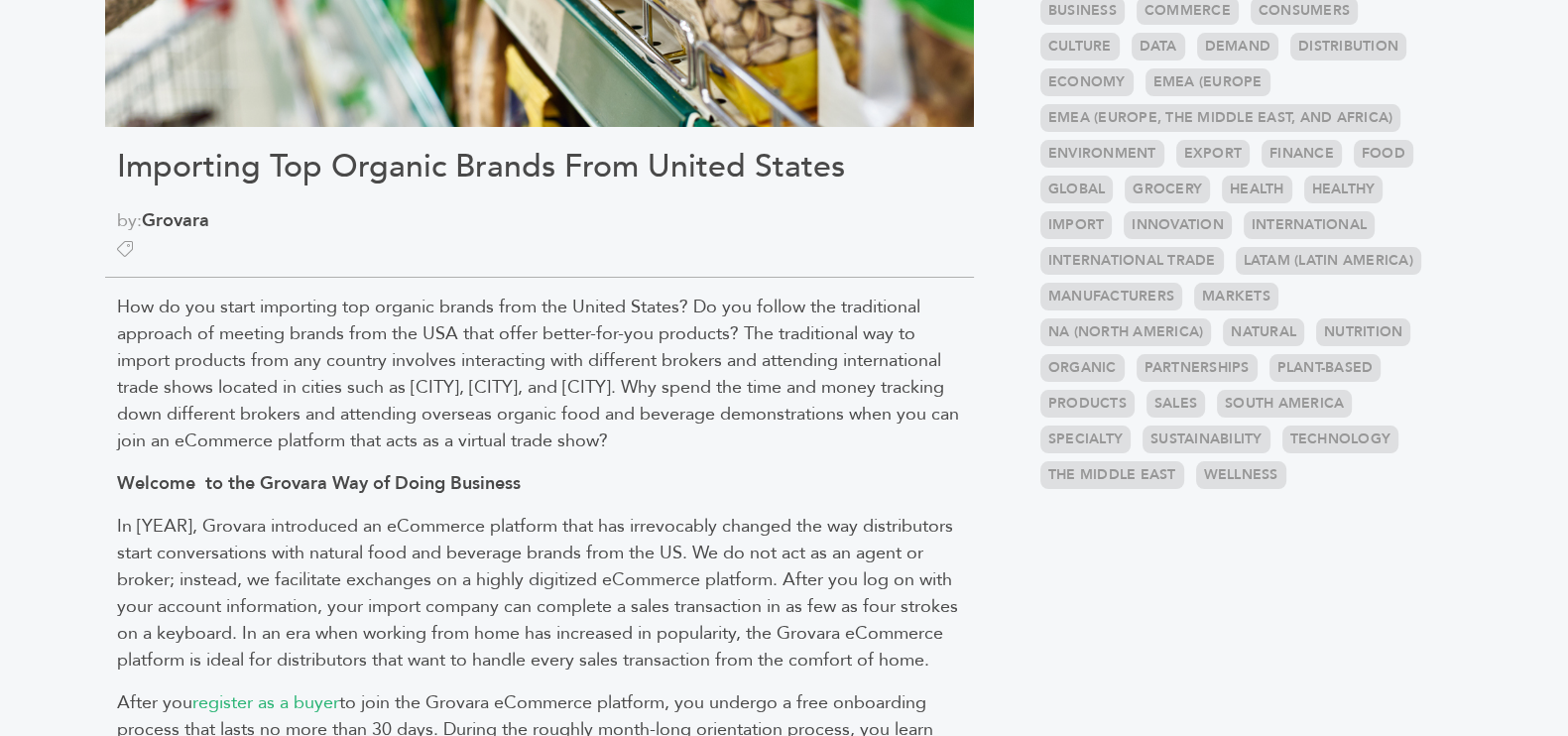 click on "How do you start importing top organic brands from the United States? Do you follow the traditional approach of meeting brands from the USA that offer better-for-you products? The traditional way to import products from any country involves interacting with different brokers and attending international trade shows located in cities such as Denver, Atlanta, and Minneapolis. Why spend the time and money tracking down different brokers and attending overseas organic food and beverage demonstrations when you can join an eCommerce platform that acts as a virtual trade show?" at bounding box center [538, 374] 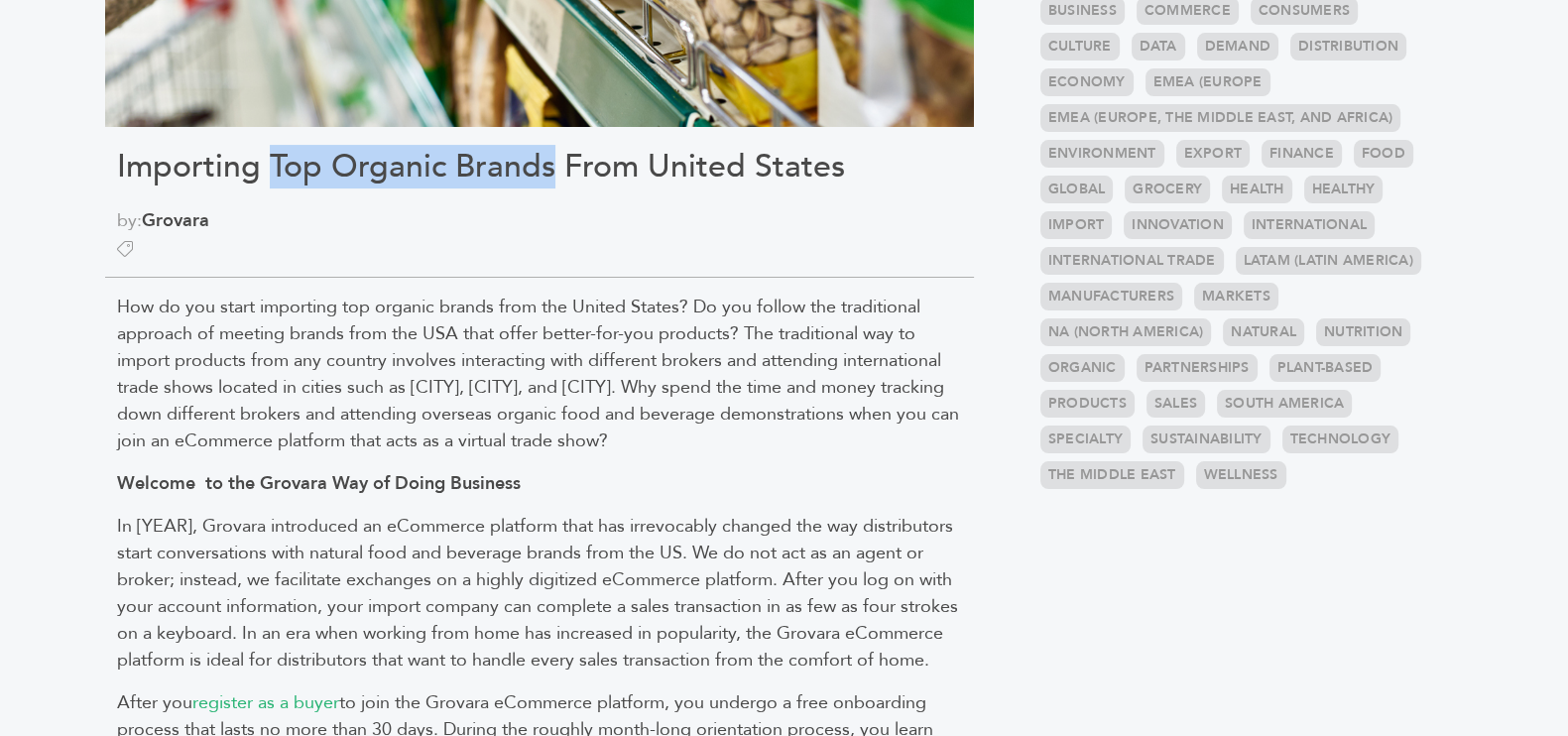 drag, startPoint x: 547, startPoint y: 167, endPoint x: 269, endPoint y: 167, distance: 278 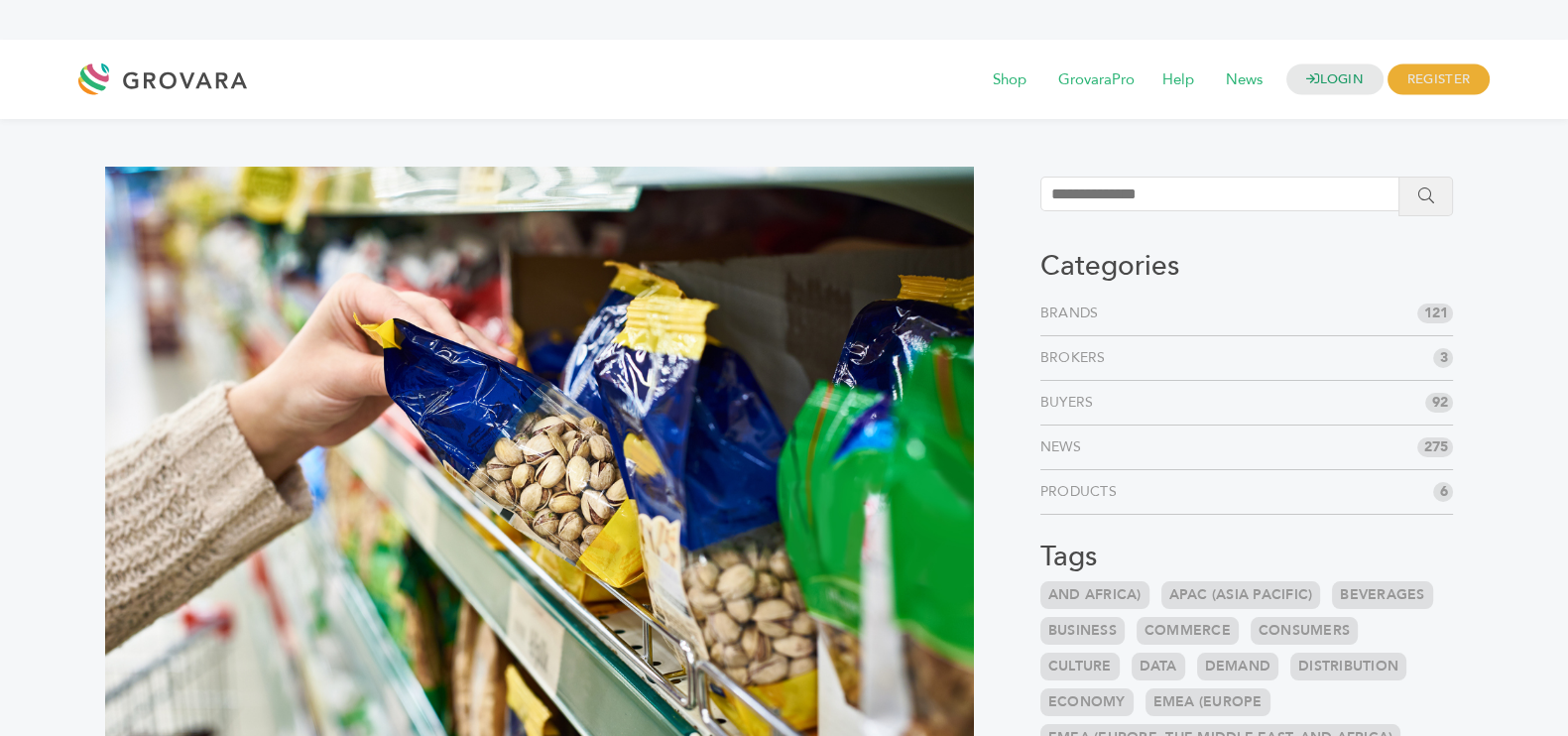 scroll, scrollTop: 372, scrollLeft: 0, axis: vertical 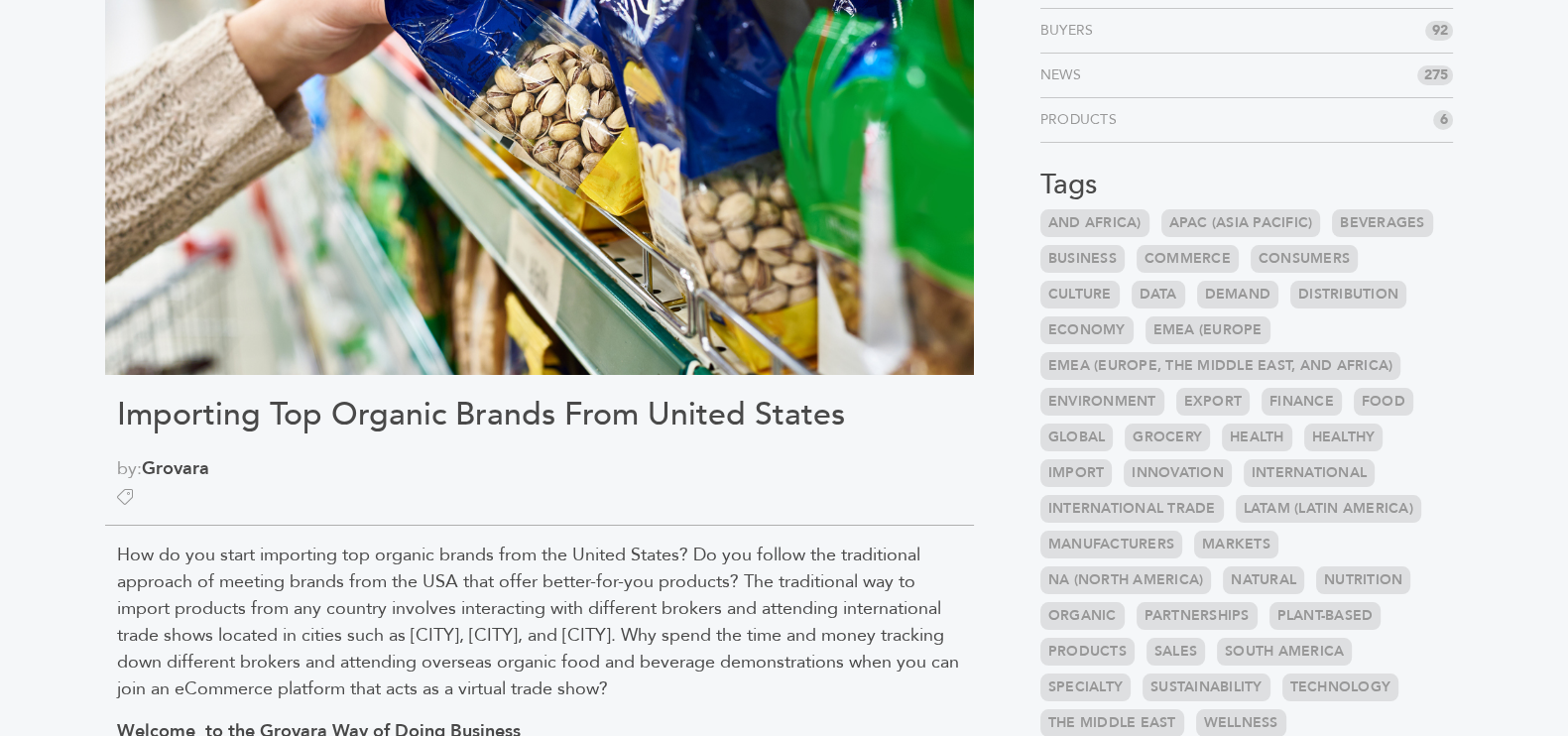 click on "Importing Top Organic Brands From United States
by:  Grovara
How do you start importing top organic brands from the United States? Do you follow the traditional approach of meeting brands from the USA that offer better-for-you products? The traditional way to import products from any country involves interacting with different brokers and attending international trade shows located in cities such as Denver, Atlanta, and Minneapolis. Why spend the time and money tracking down different brokers and attending overseas organic food and beverage demonstrations when you can join an eCommerce platform that acts as a virtual trade show?" at bounding box center [540, 1151] 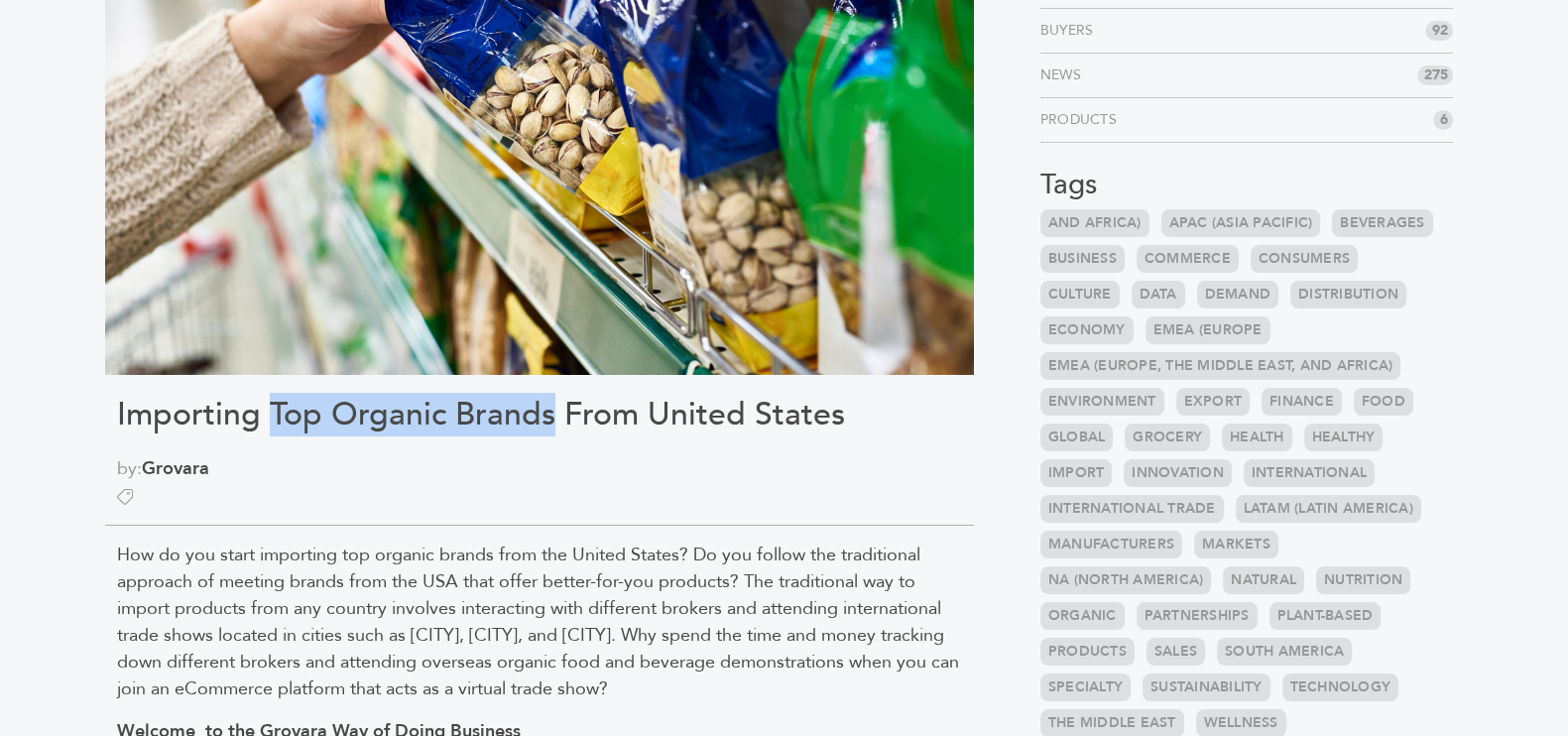 drag, startPoint x: 552, startPoint y: 419, endPoint x: 274, endPoint y: 421, distance: 278.0072 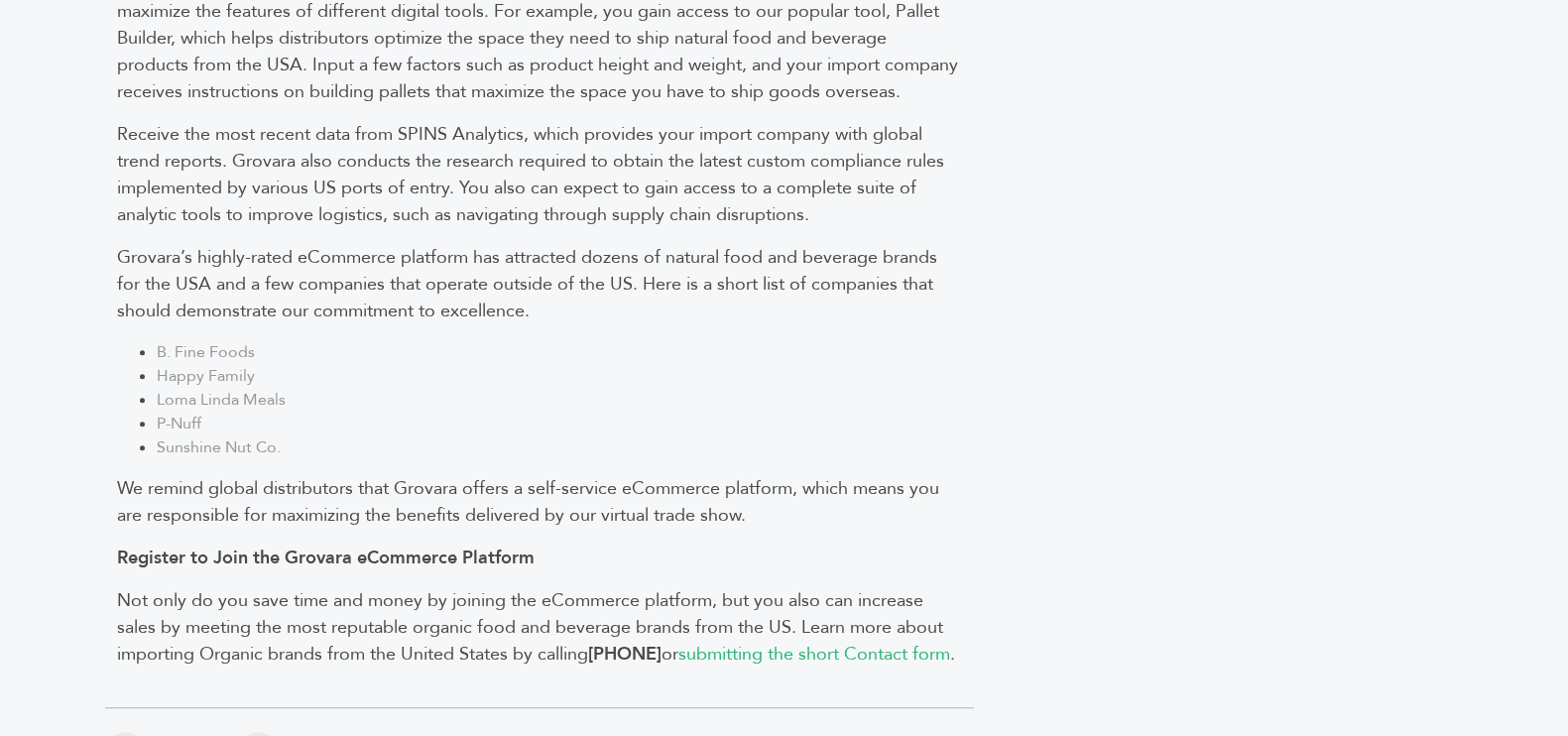 scroll, scrollTop: 1735, scrollLeft: 0, axis: vertical 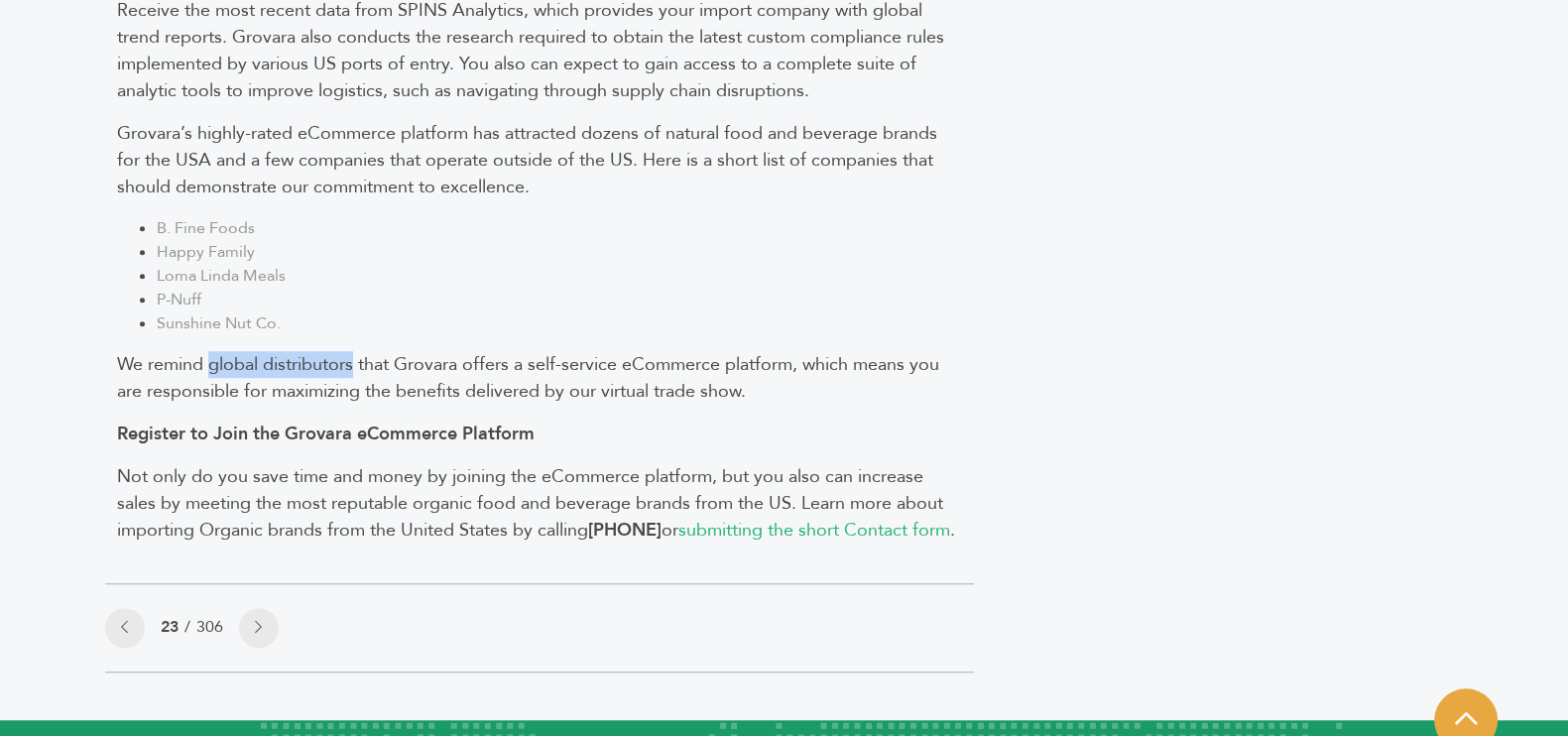 drag, startPoint x: 212, startPoint y: 359, endPoint x: 357, endPoint y: 359, distance: 145 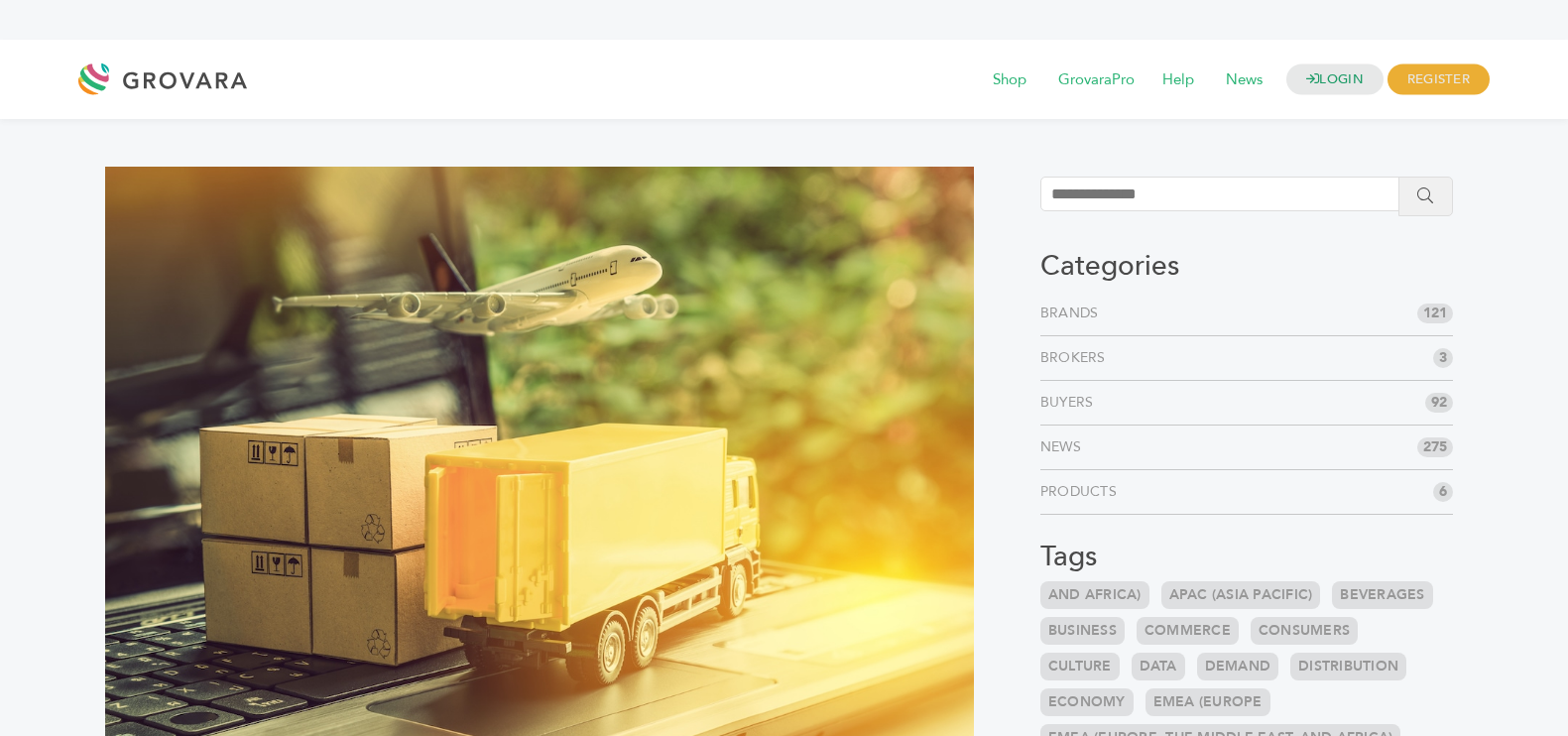 scroll, scrollTop: 0, scrollLeft: 0, axis: both 